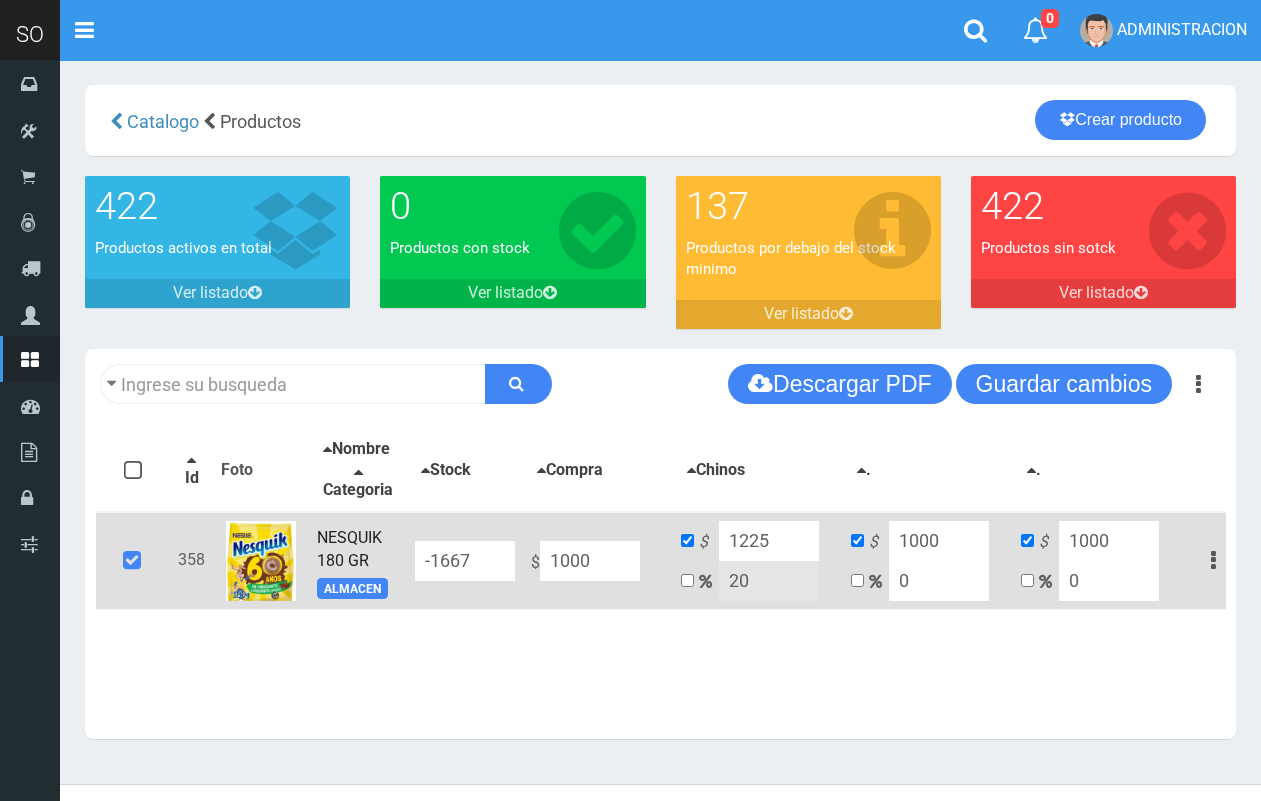 scroll, scrollTop: 0, scrollLeft: 0, axis: both 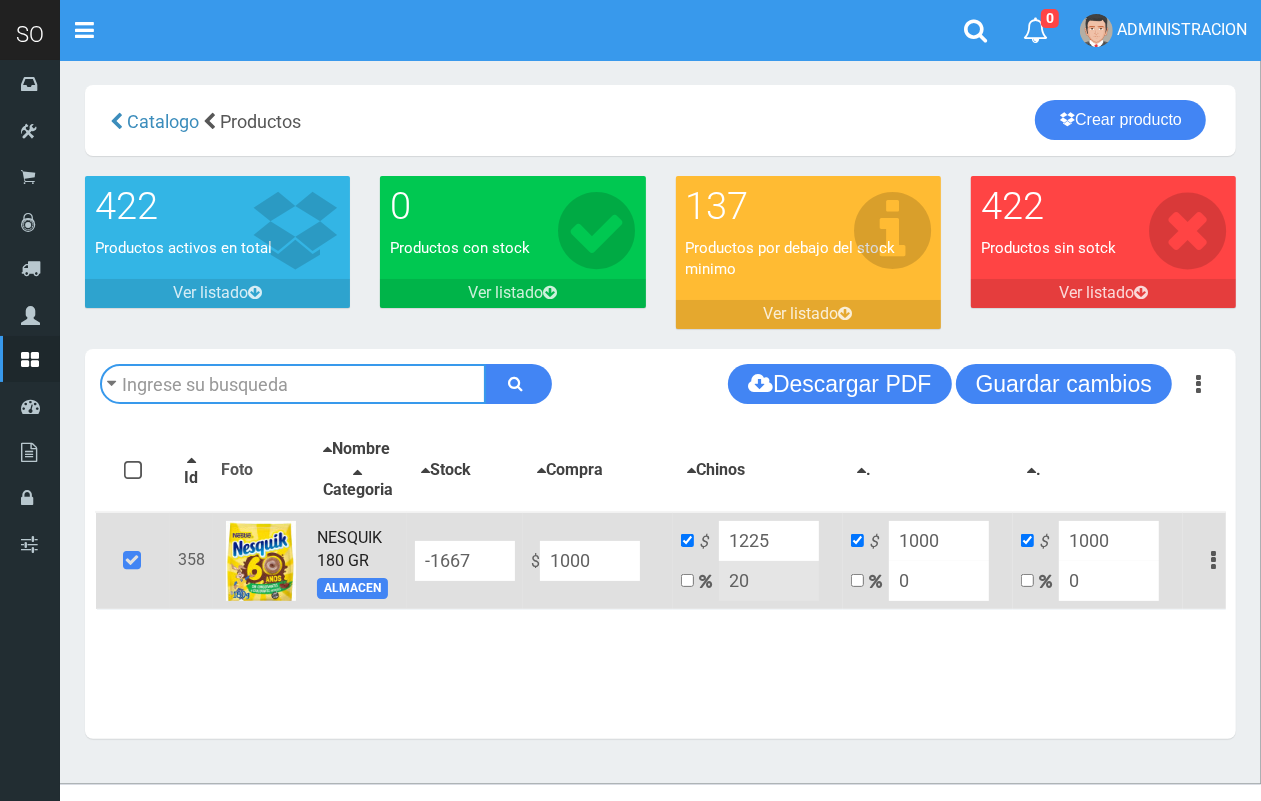 drag, startPoint x: 271, startPoint y: 380, endPoint x: 270, endPoint y: 392, distance: 12.0415945 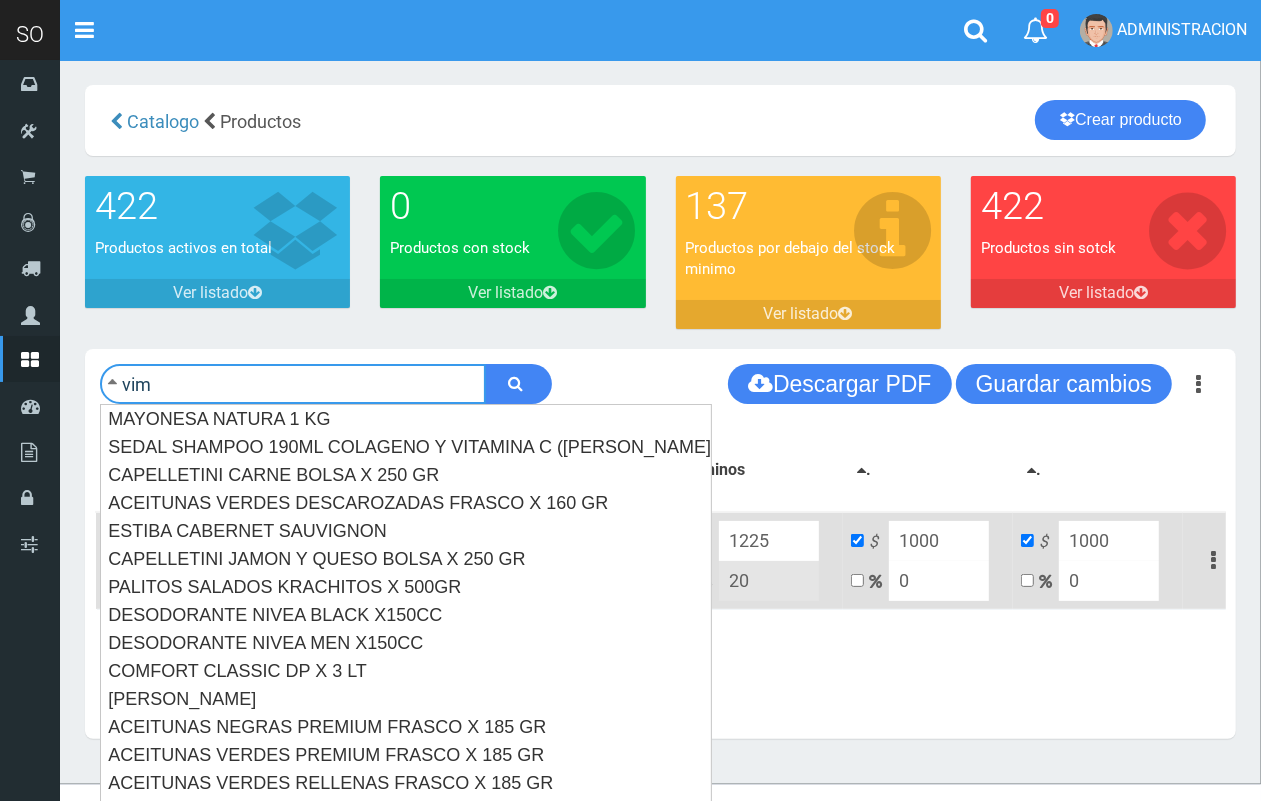 type on "vim" 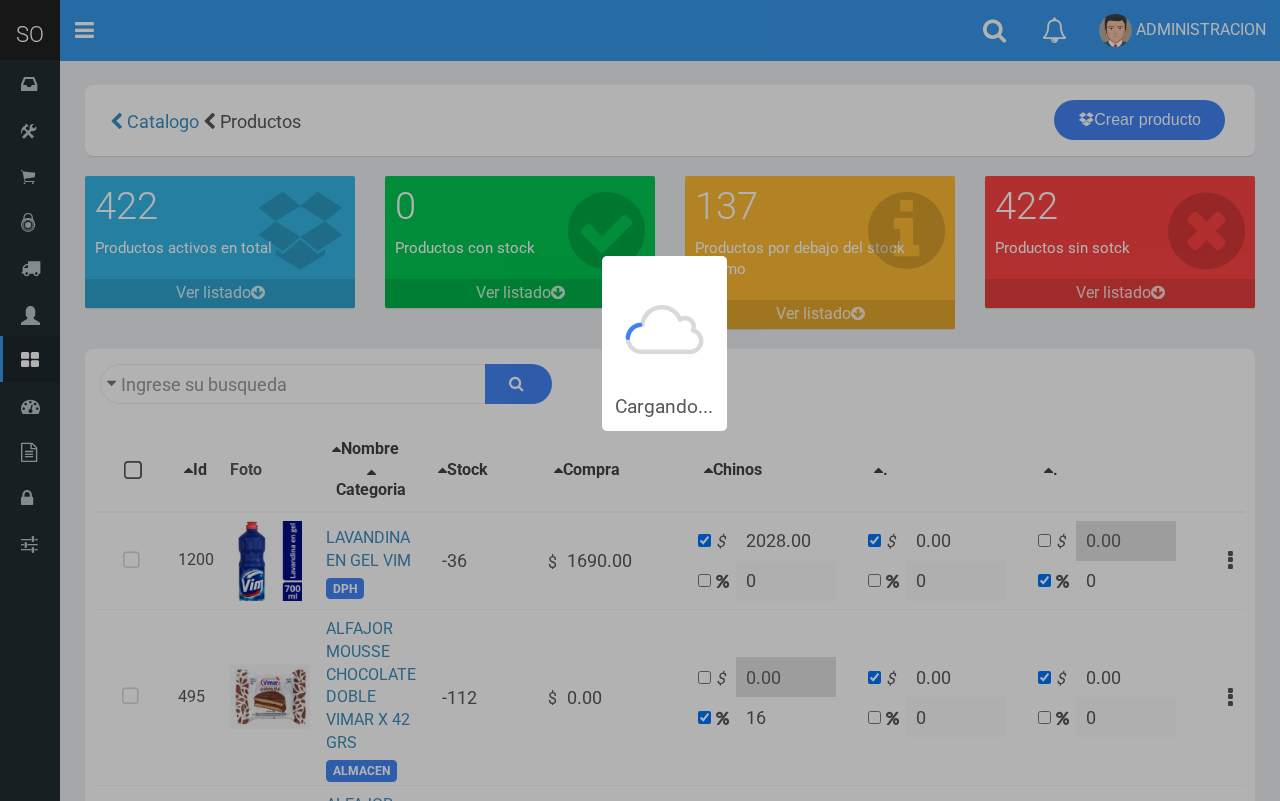 type on "vim" 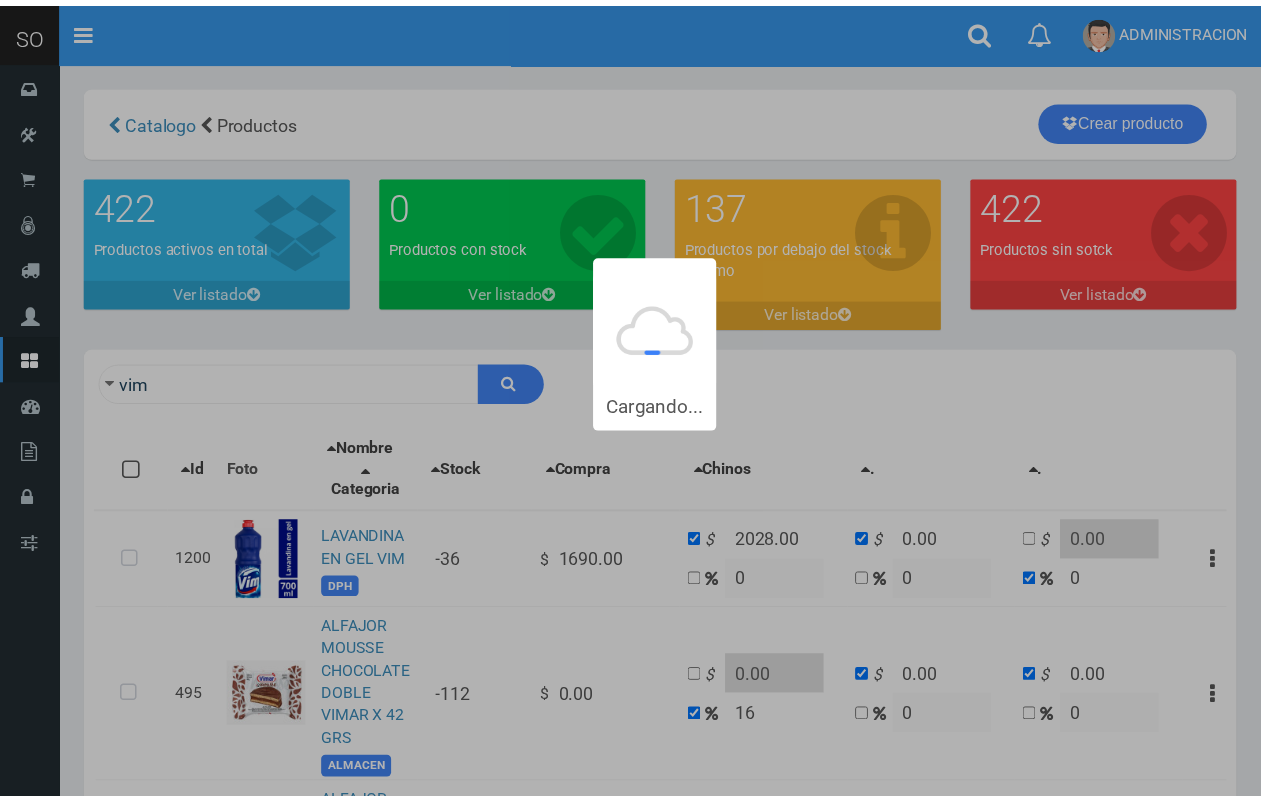 scroll, scrollTop: 0, scrollLeft: 0, axis: both 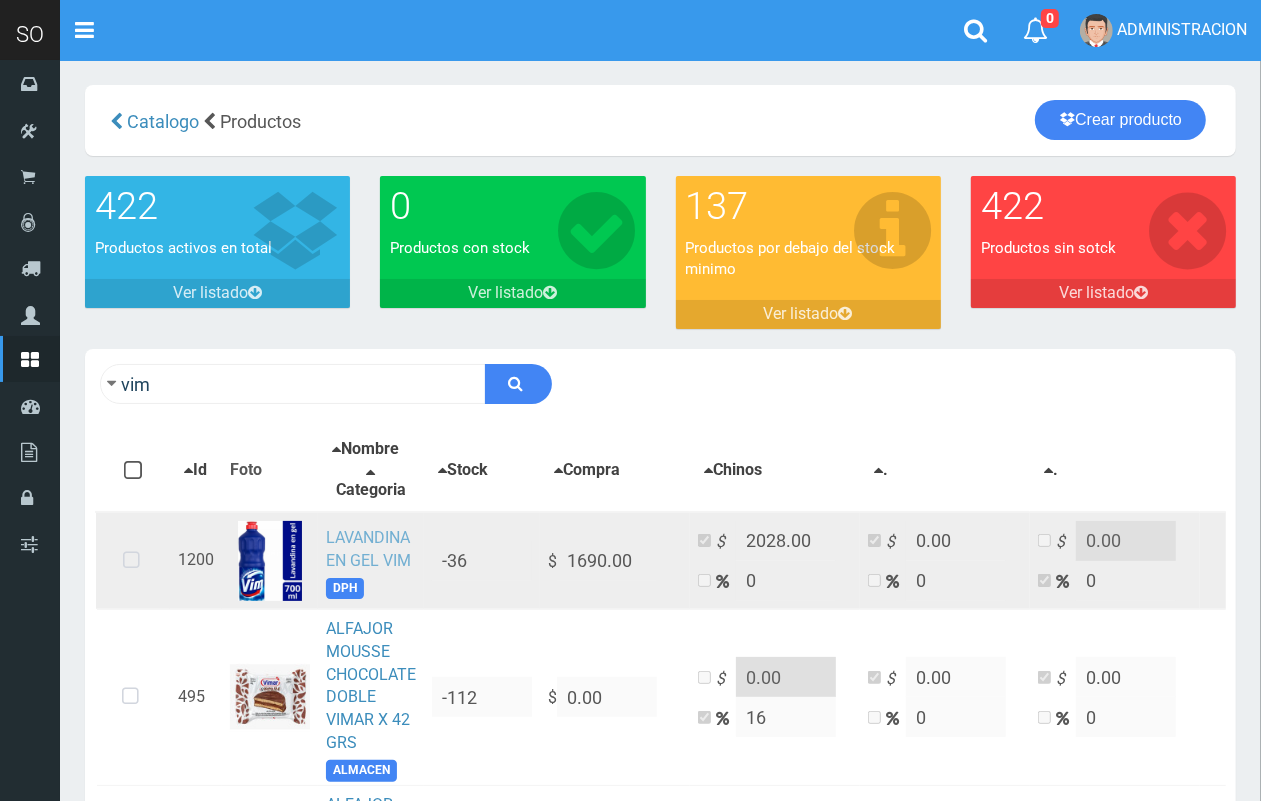 click on "LAVANDINA EN GEL VIM" at bounding box center [368, 549] 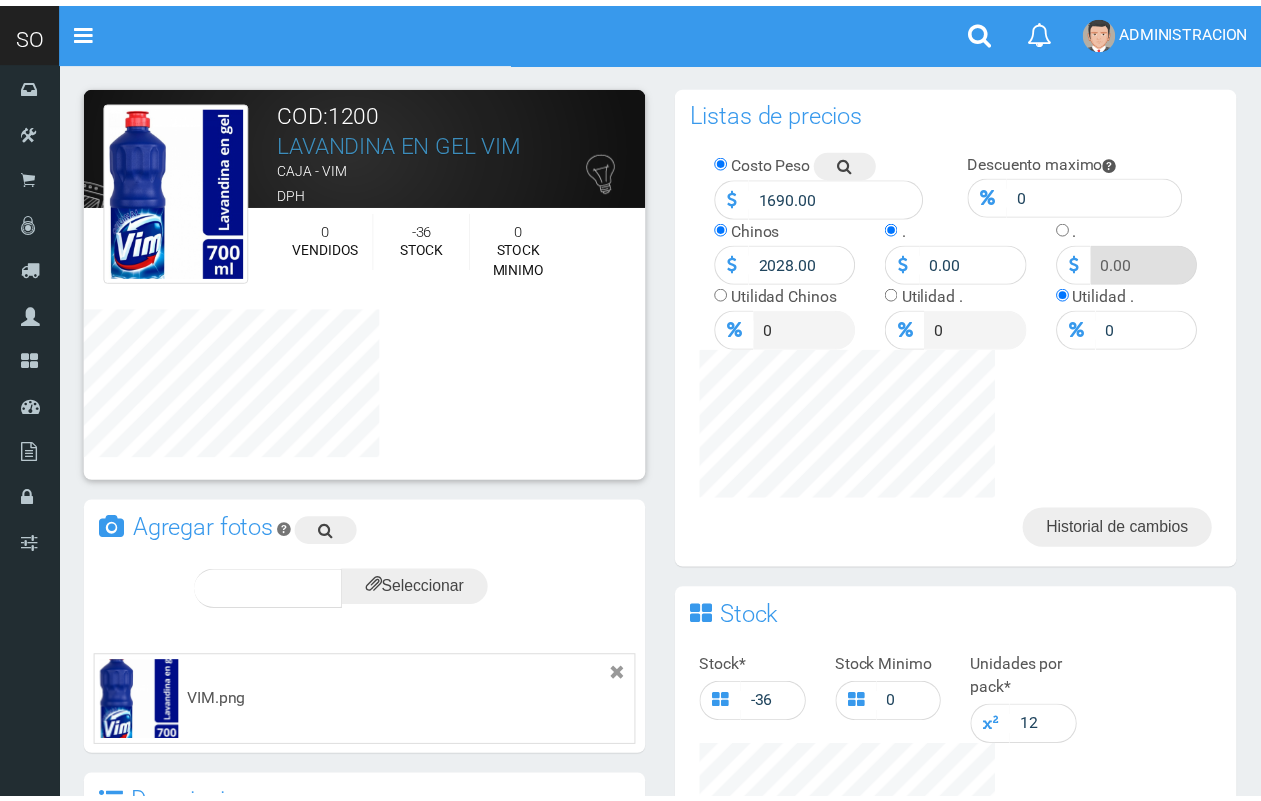 scroll, scrollTop: 0, scrollLeft: 0, axis: both 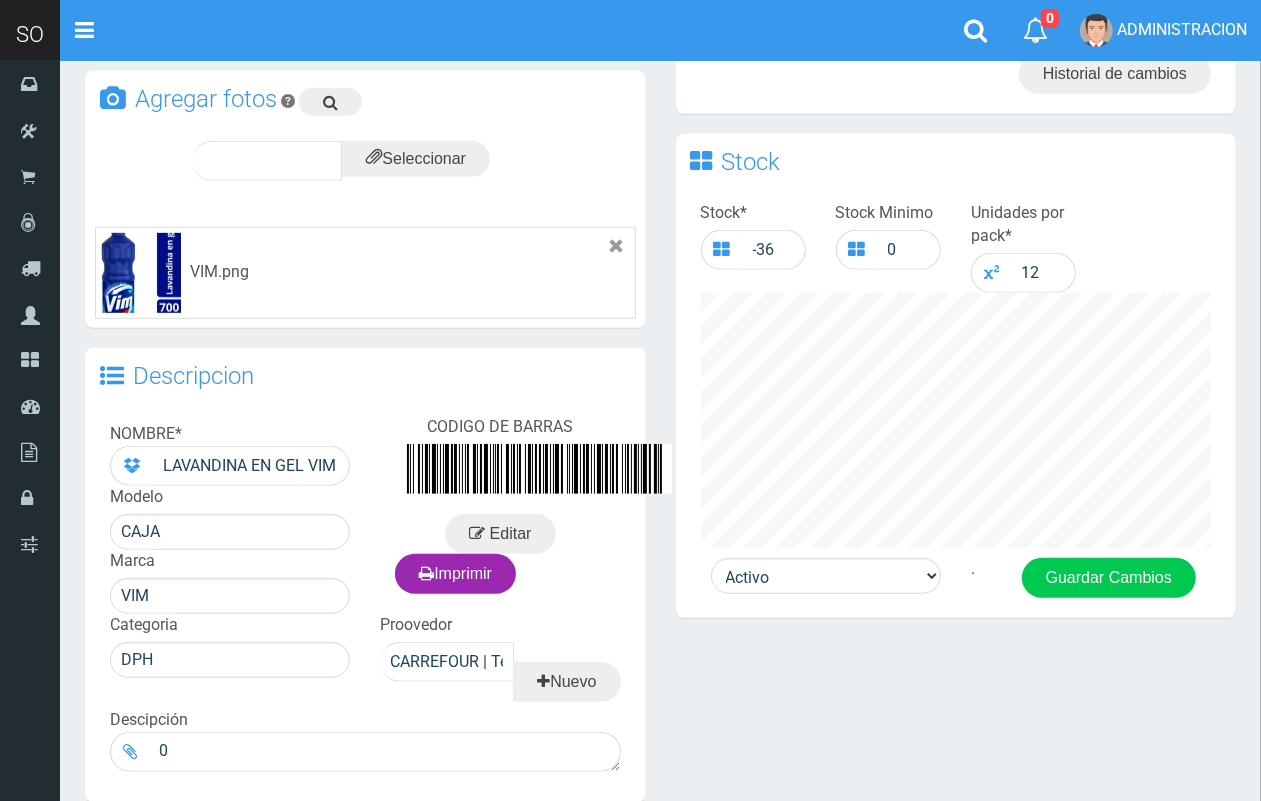 drag, startPoint x: 1276, startPoint y: 220, endPoint x: 1278, endPoint y: 501, distance: 281.0071 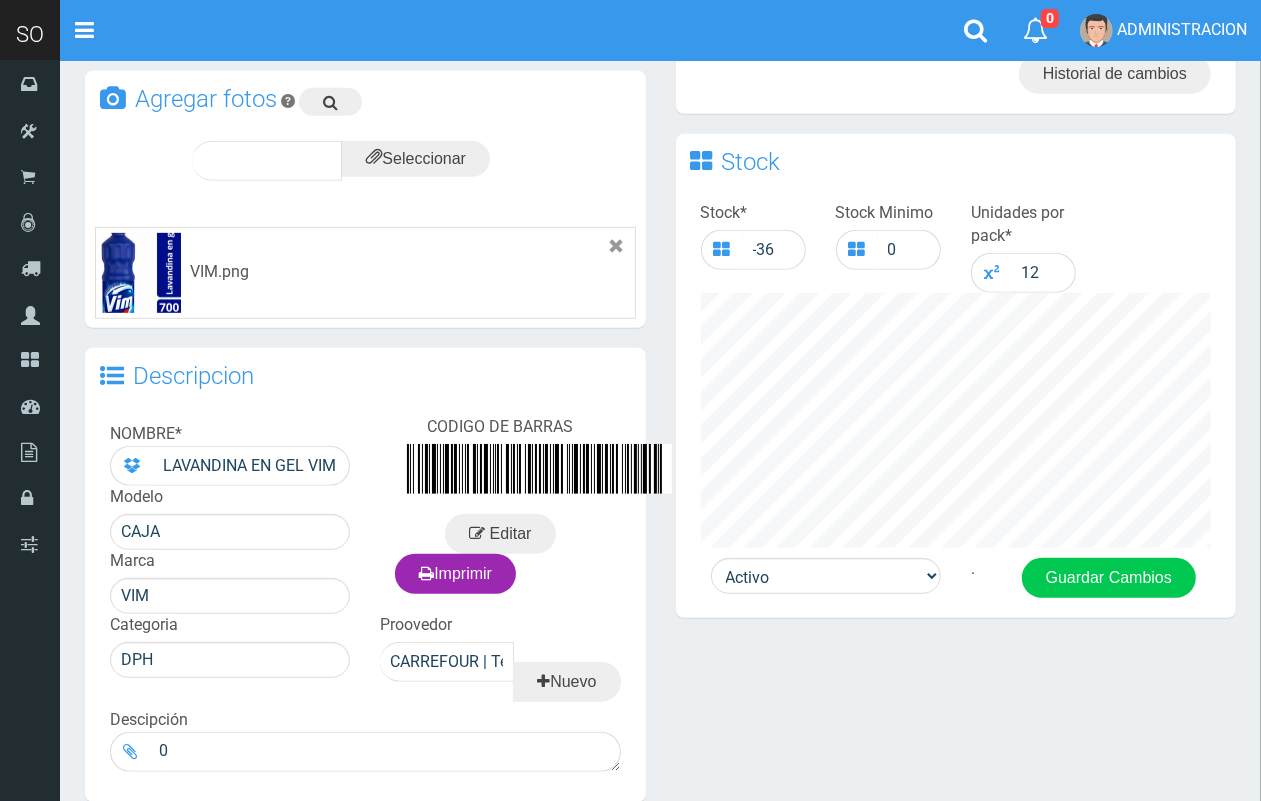click on "Cargando... ×  Nueva alerta Toggle navigation 0" 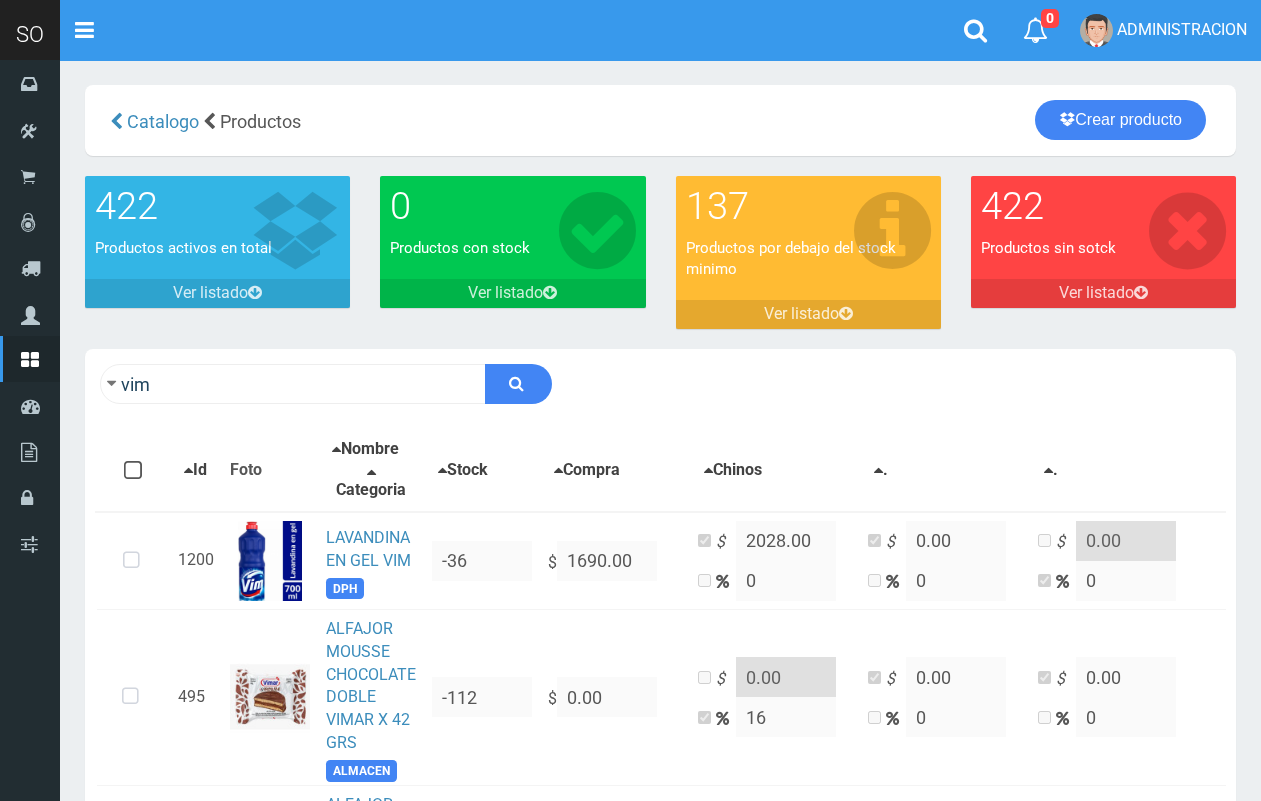 scroll, scrollTop: 0, scrollLeft: 0, axis: both 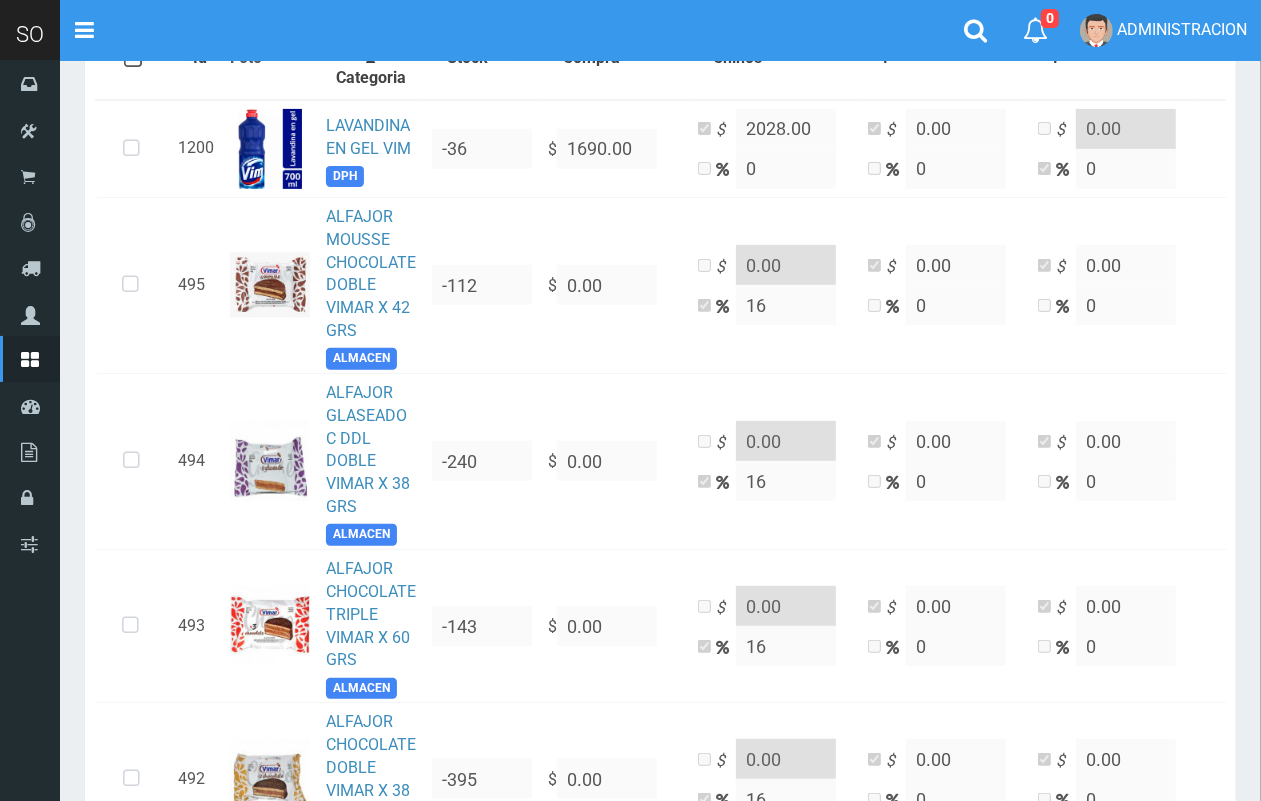click on "×
Titulo del Msj
texto
Mas Texto
Cancelar
Aceptar
Catalogo
137" at bounding box center (660, 279) 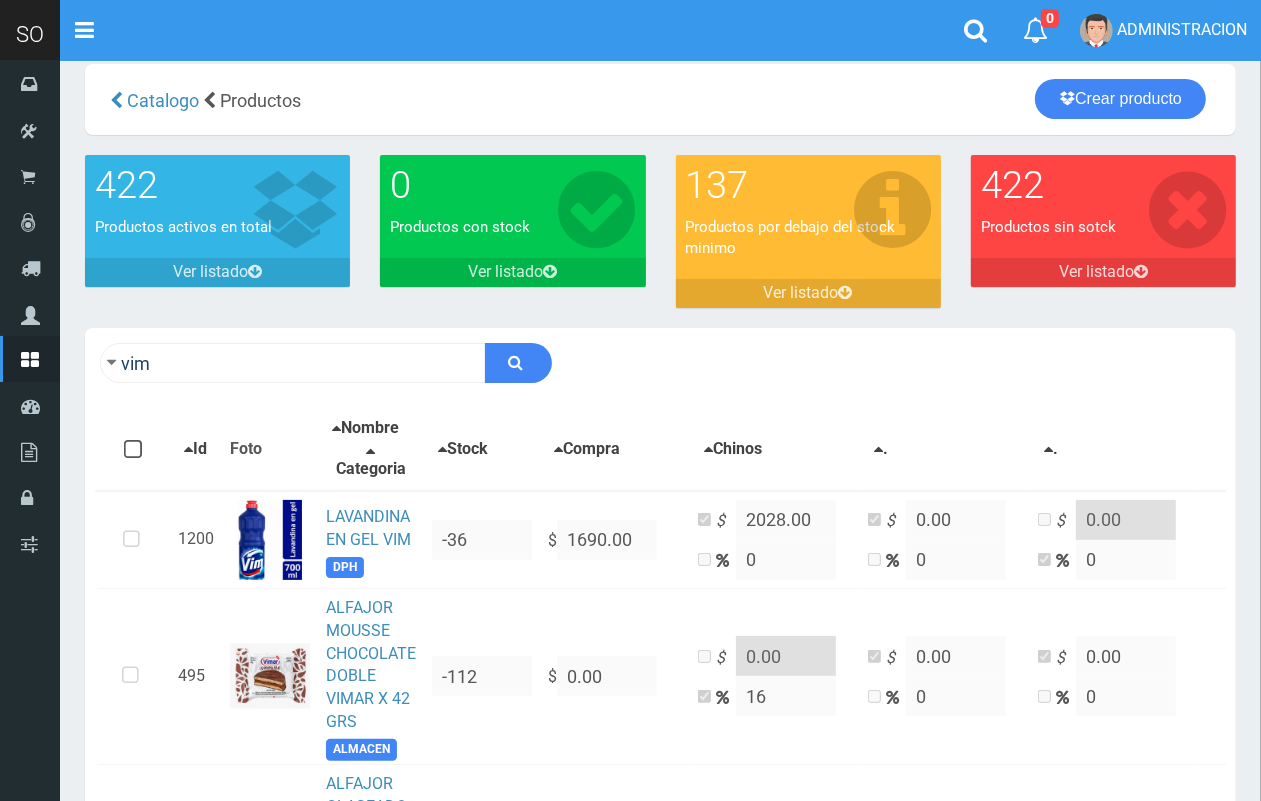 scroll, scrollTop: 0, scrollLeft: 0, axis: both 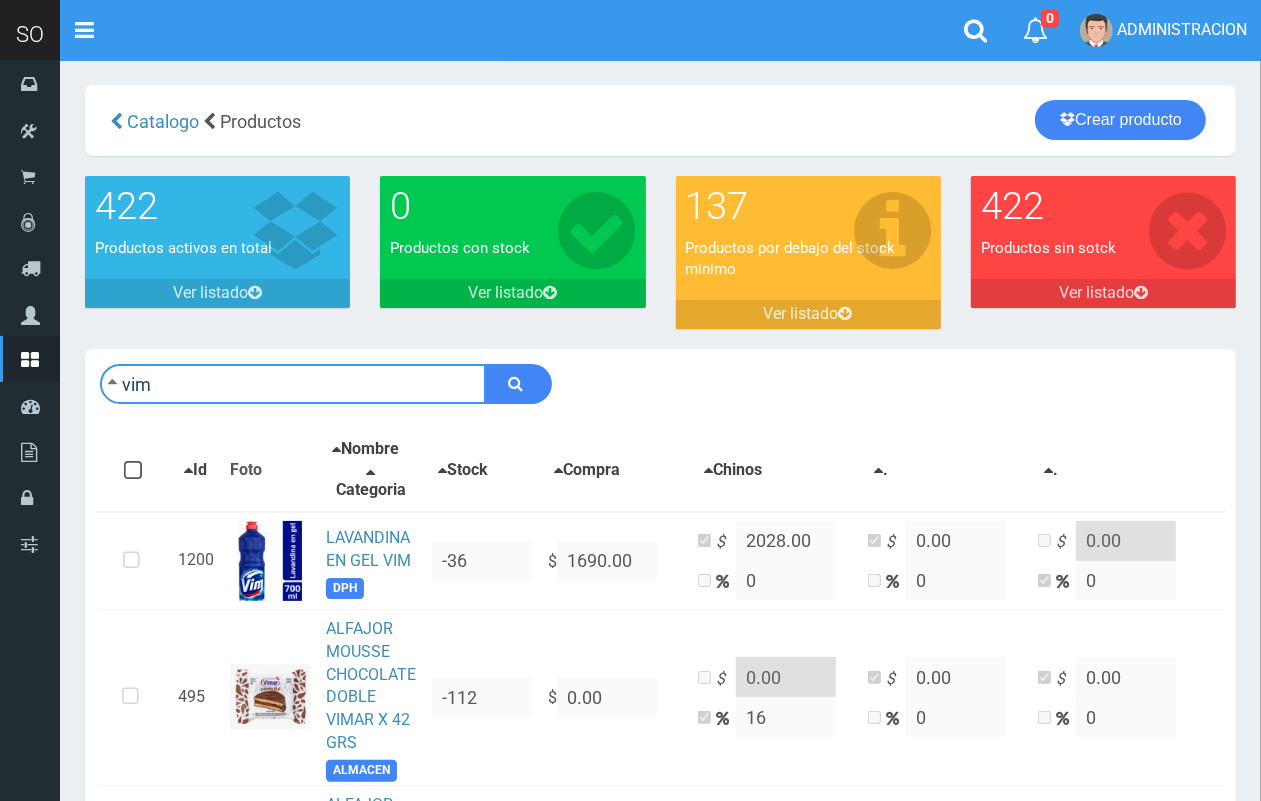 drag, startPoint x: 217, startPoint y: 390, endPoint x: 72, endPoint y: 370, distance: 146.37282 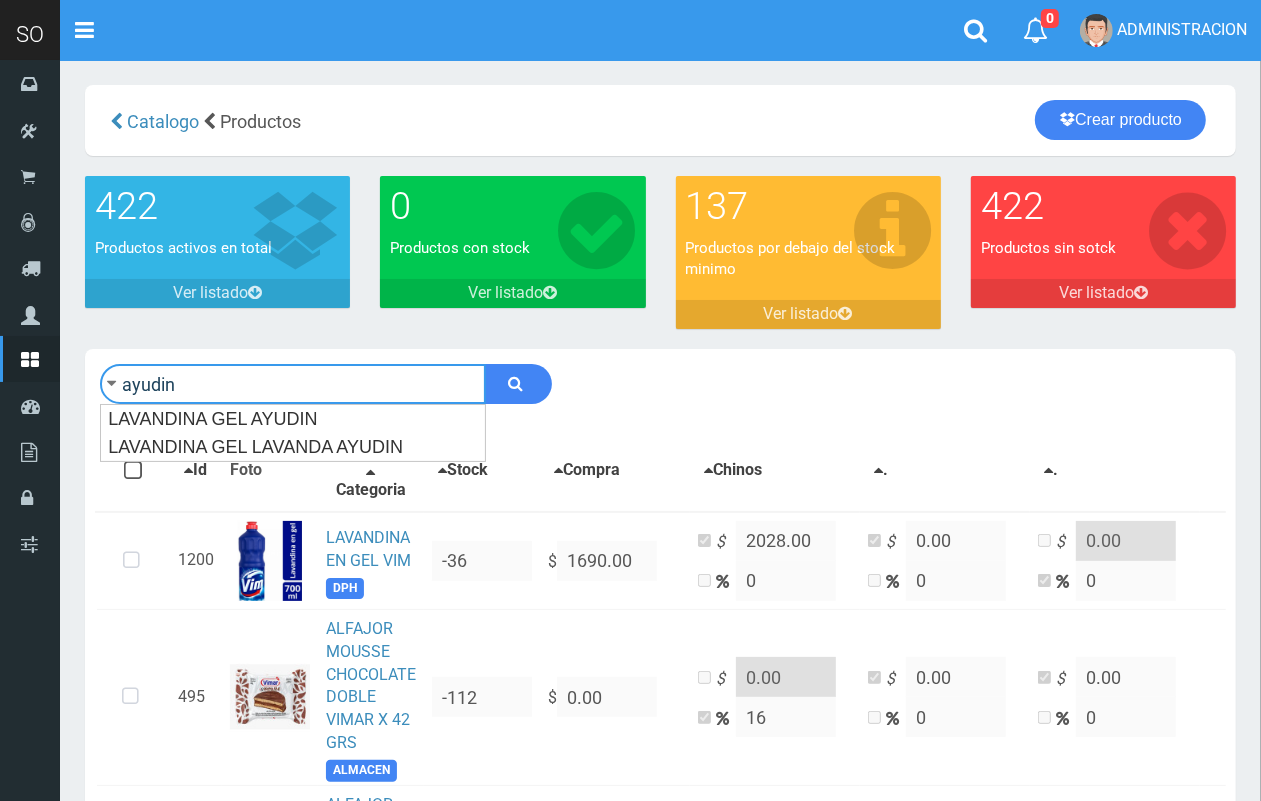 type on "ayudin" 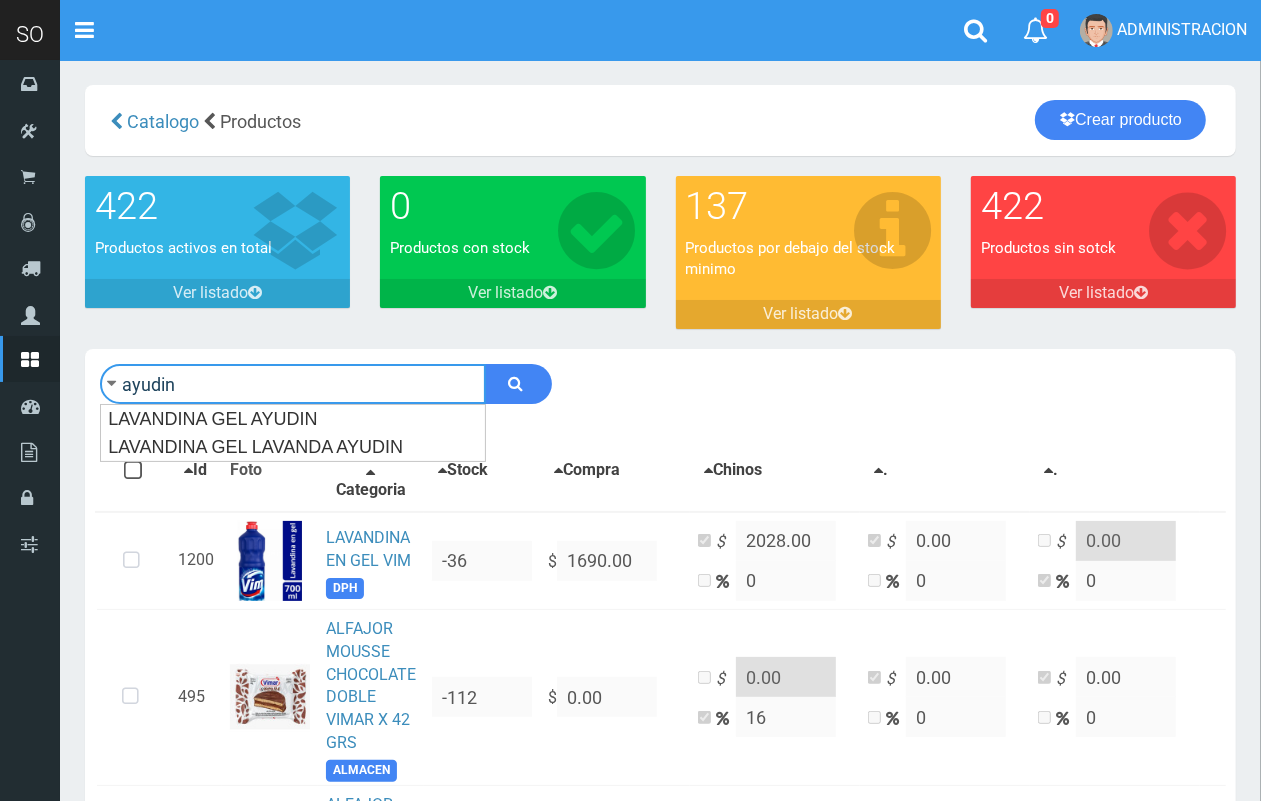 click at bounding box center [518, 384] 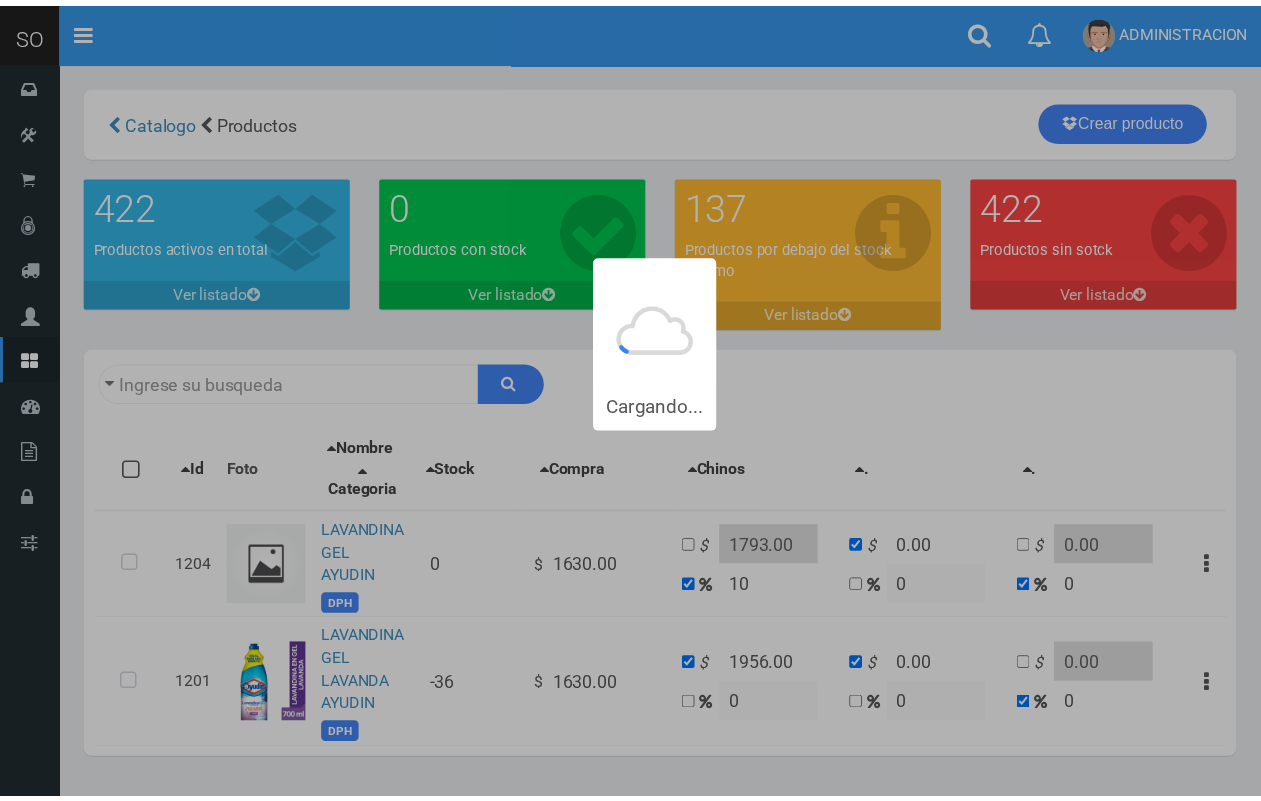 scroll, scrollTop: 0, scrollLeft: 0, axis: both 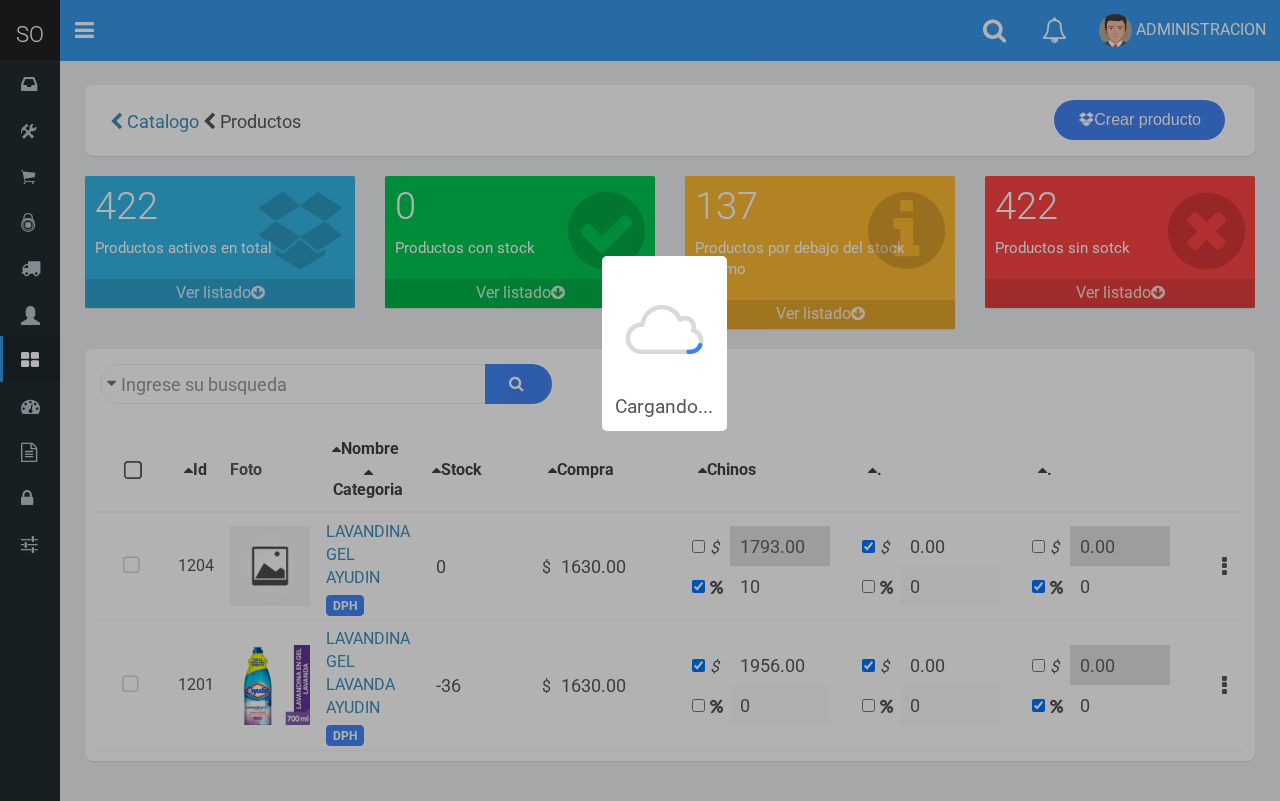type on "ayudin" 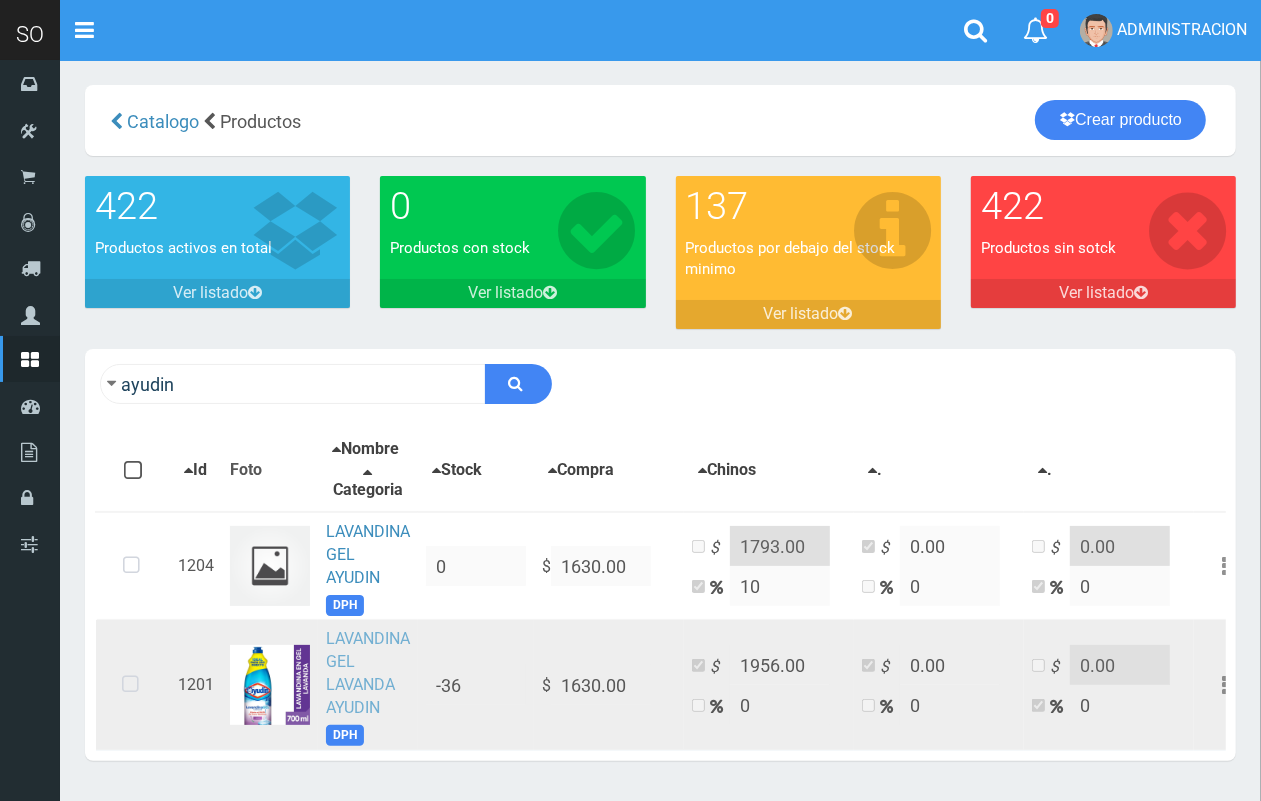 click on "LAVANDINA GEL LAVANDA AYUDIN" at bounding box center [368, 673] 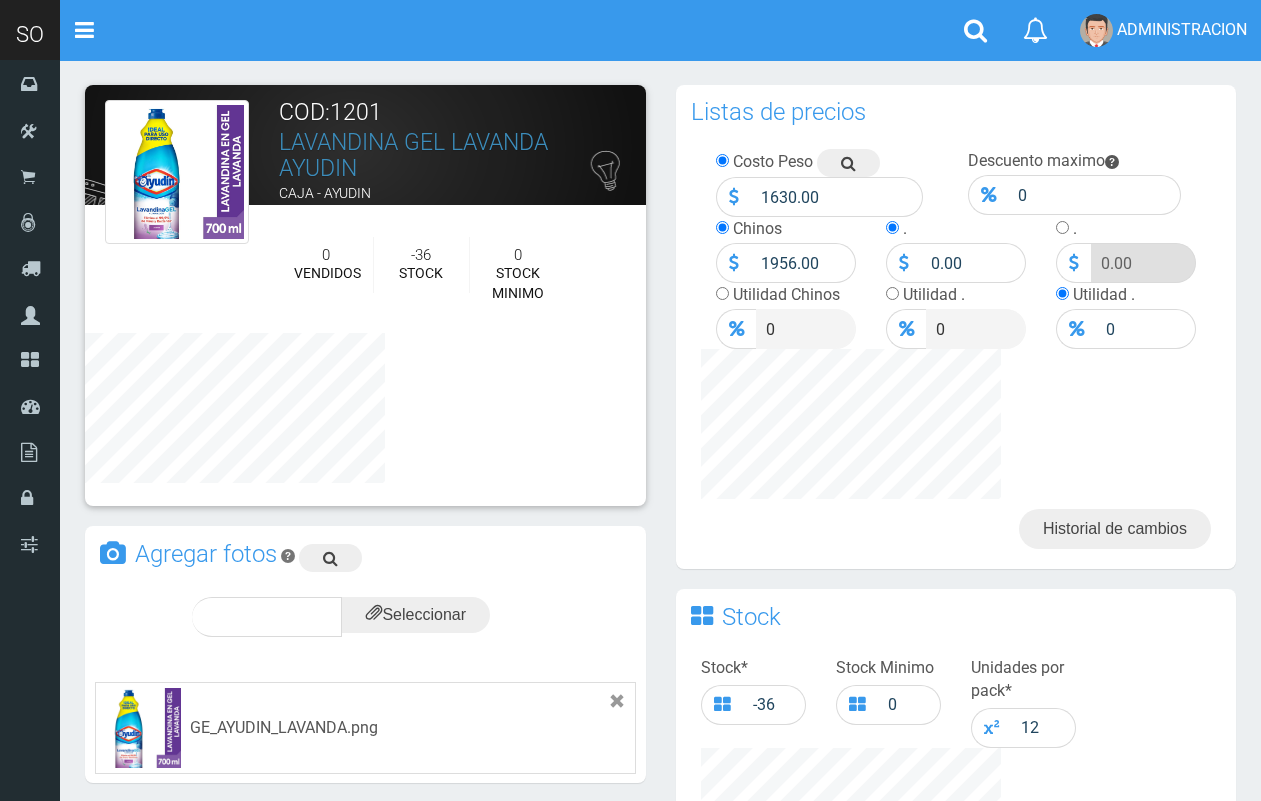 scroll, scrollTop: 0, scrollLeft: 0, axis: both 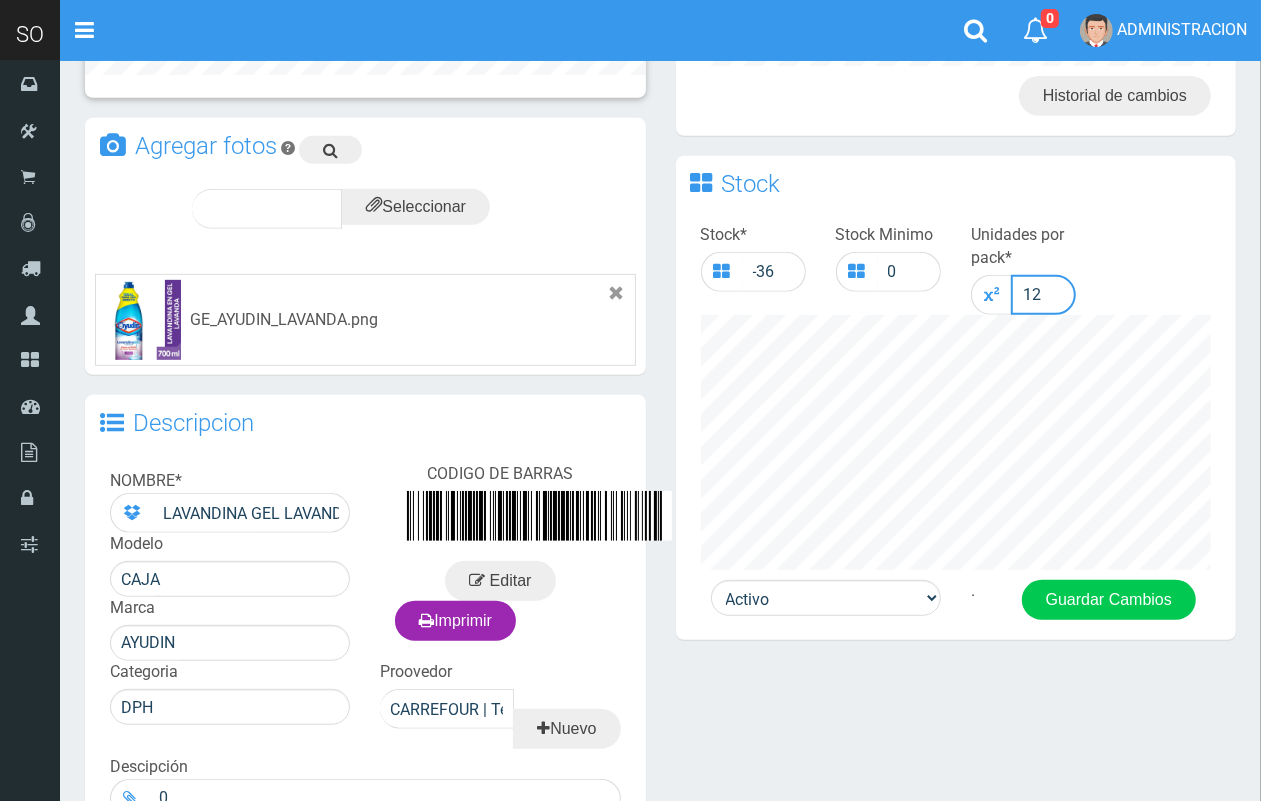 drag, startPoint x: 1010, startPoint y: 286, endPoint x: 996, endPoint y: 283, distance: 14.3178215 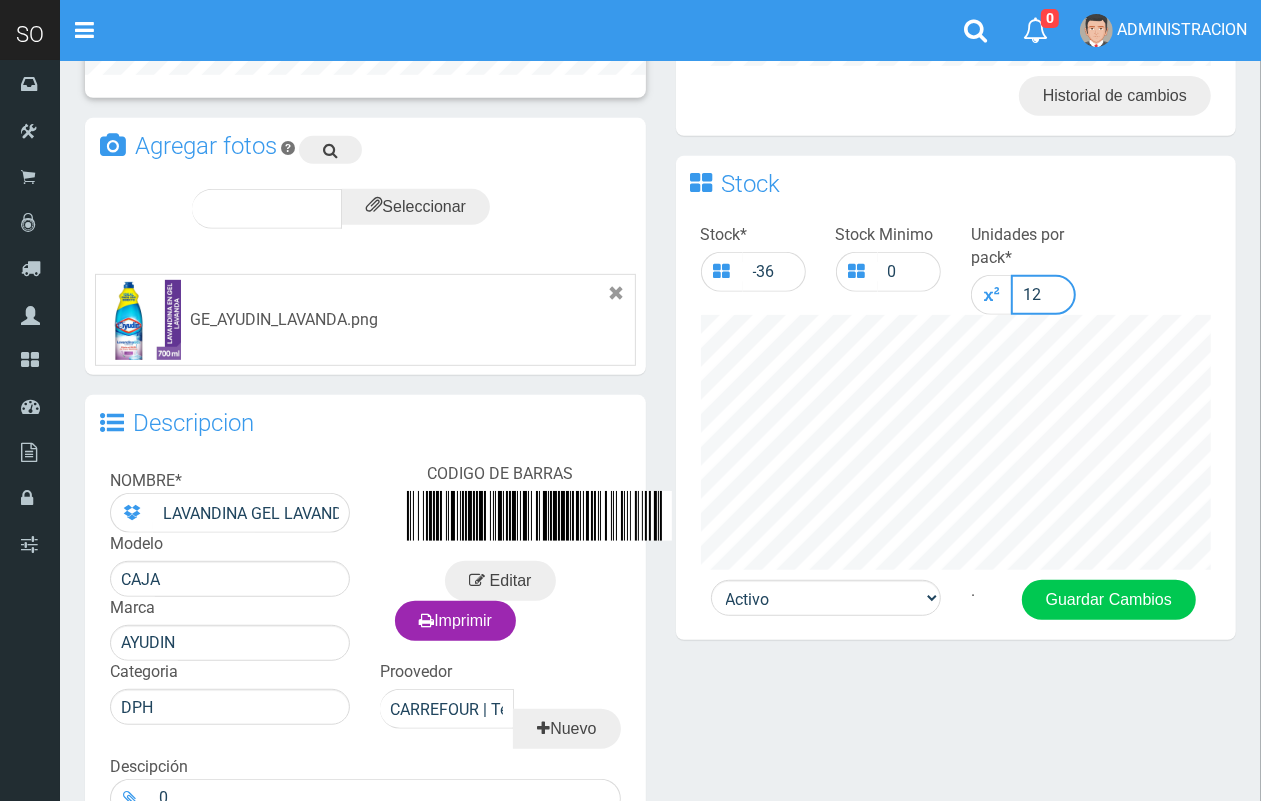 click on "12" at bounding box center (1023, 295) 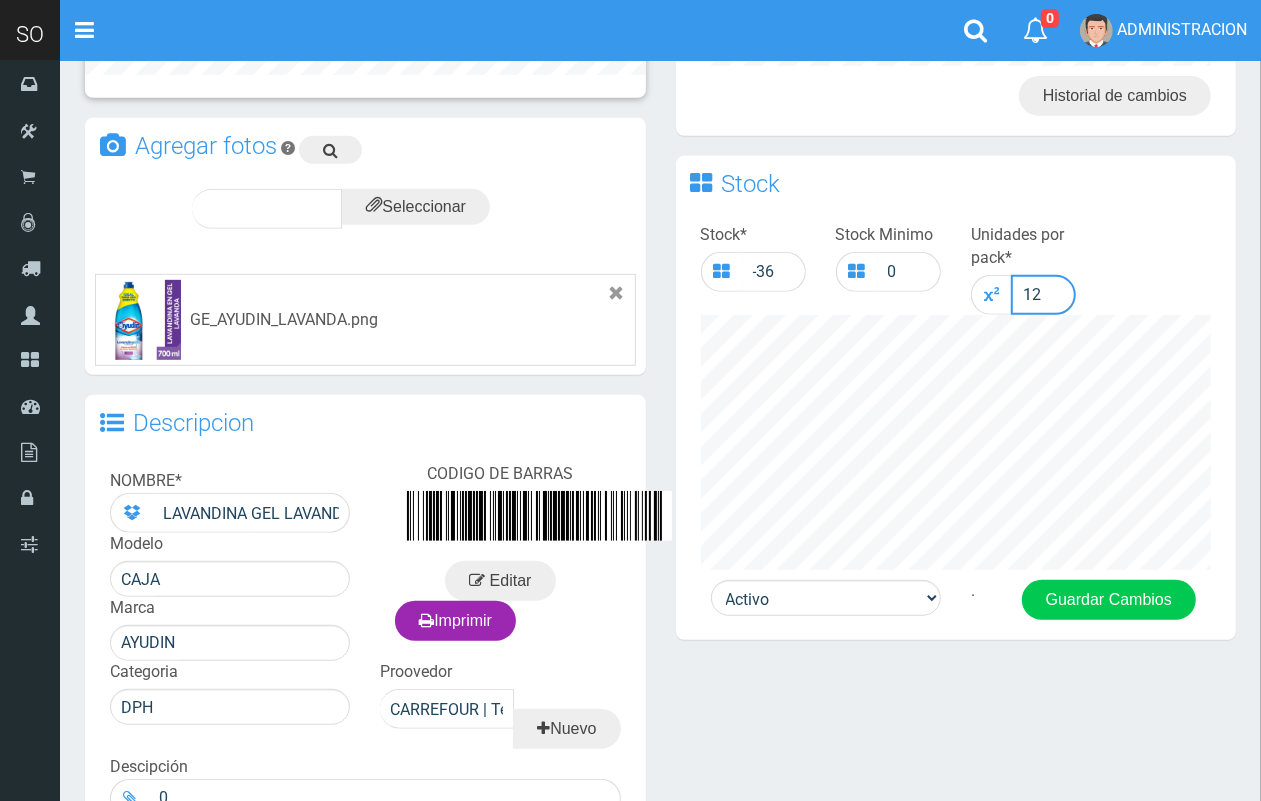 type on "2" 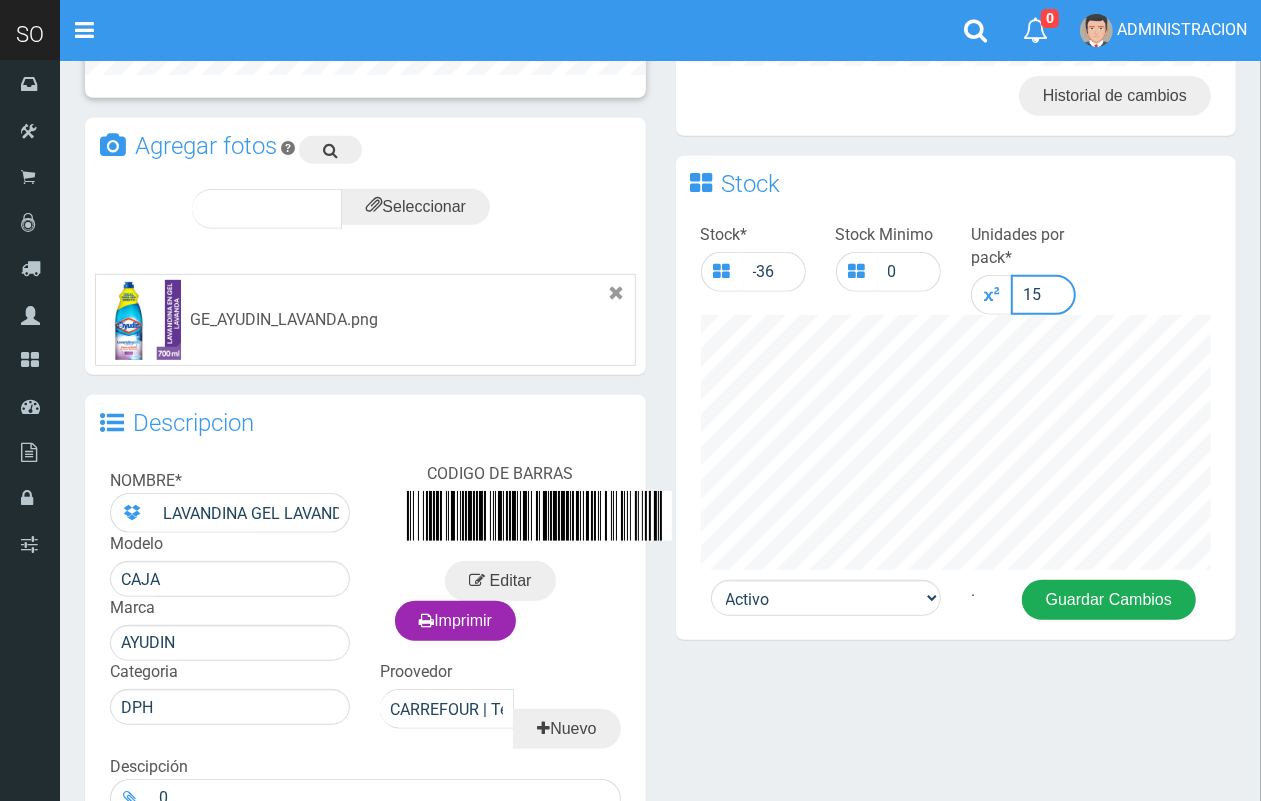 type on "15" 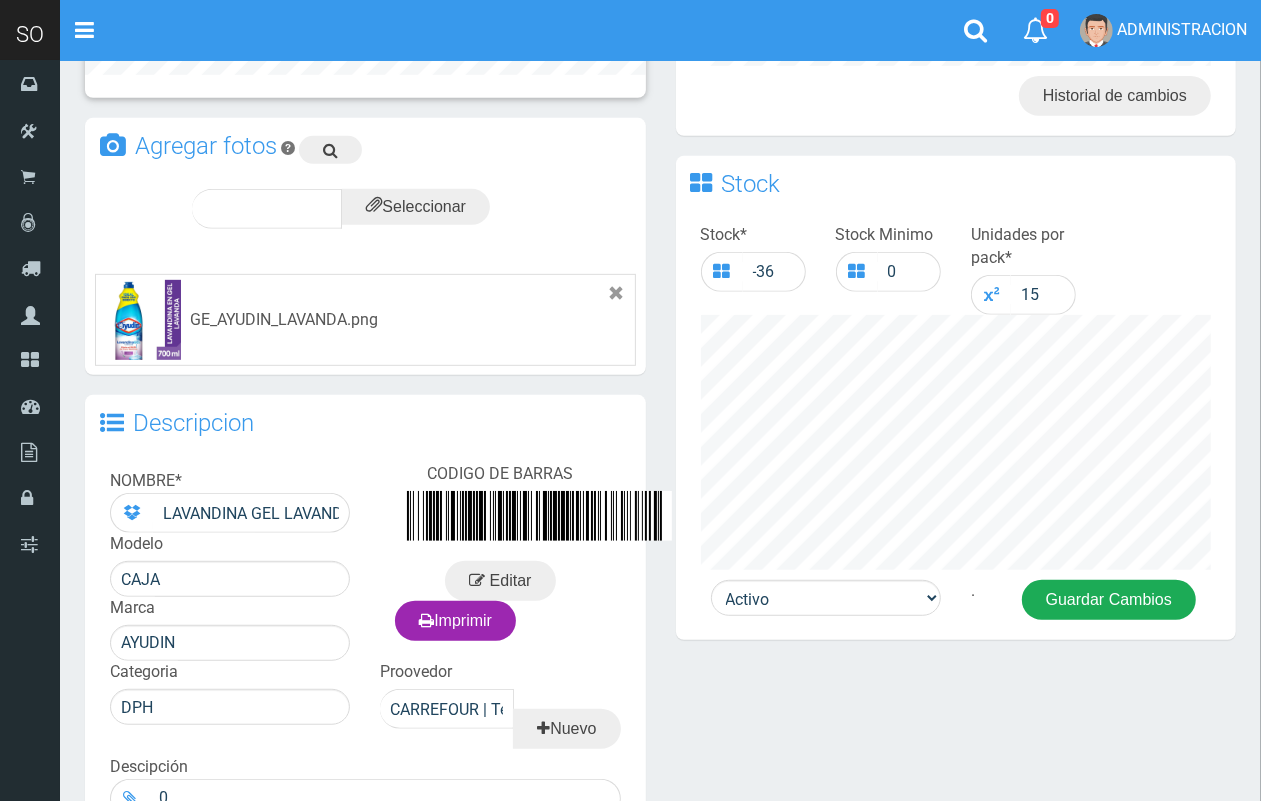click on "Guardar Cambios" at bounding box center [1109, 600] 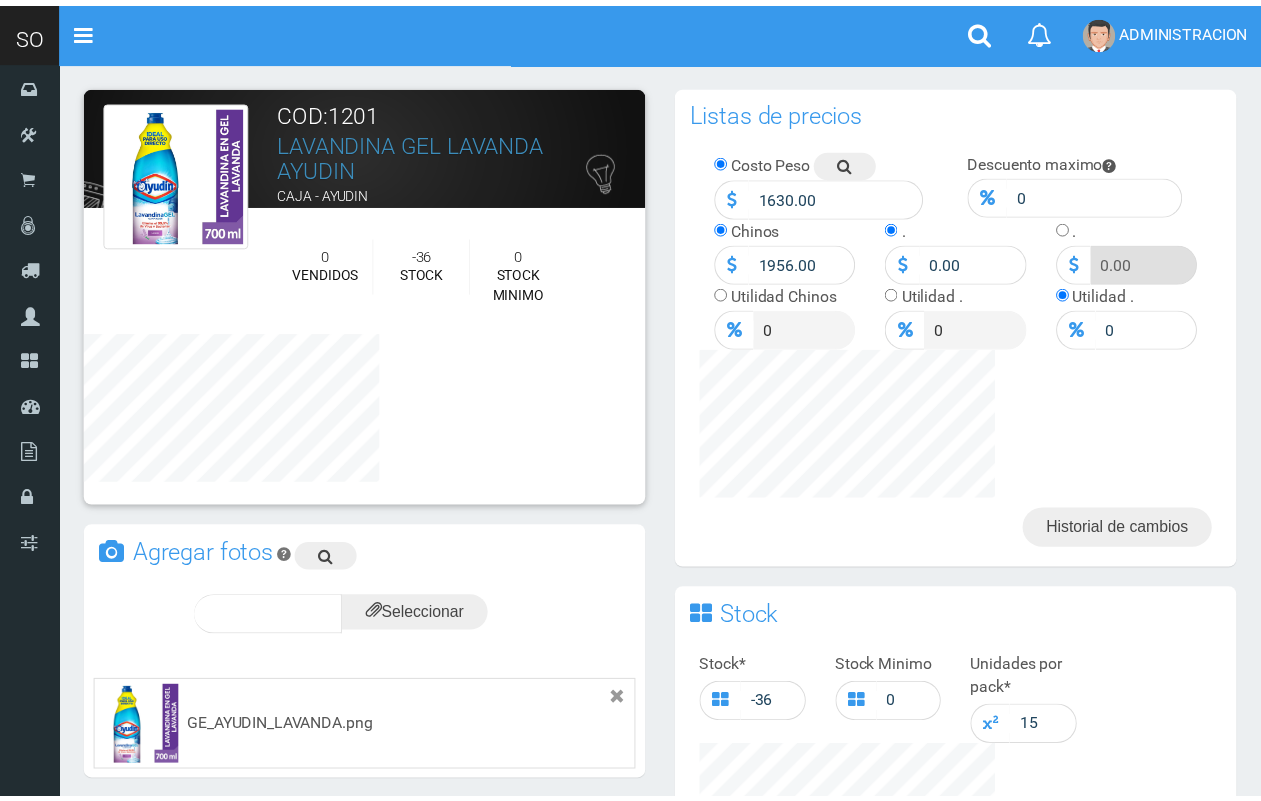 scroll, scrollTop: 0, scrollLeft: 0, axis: both 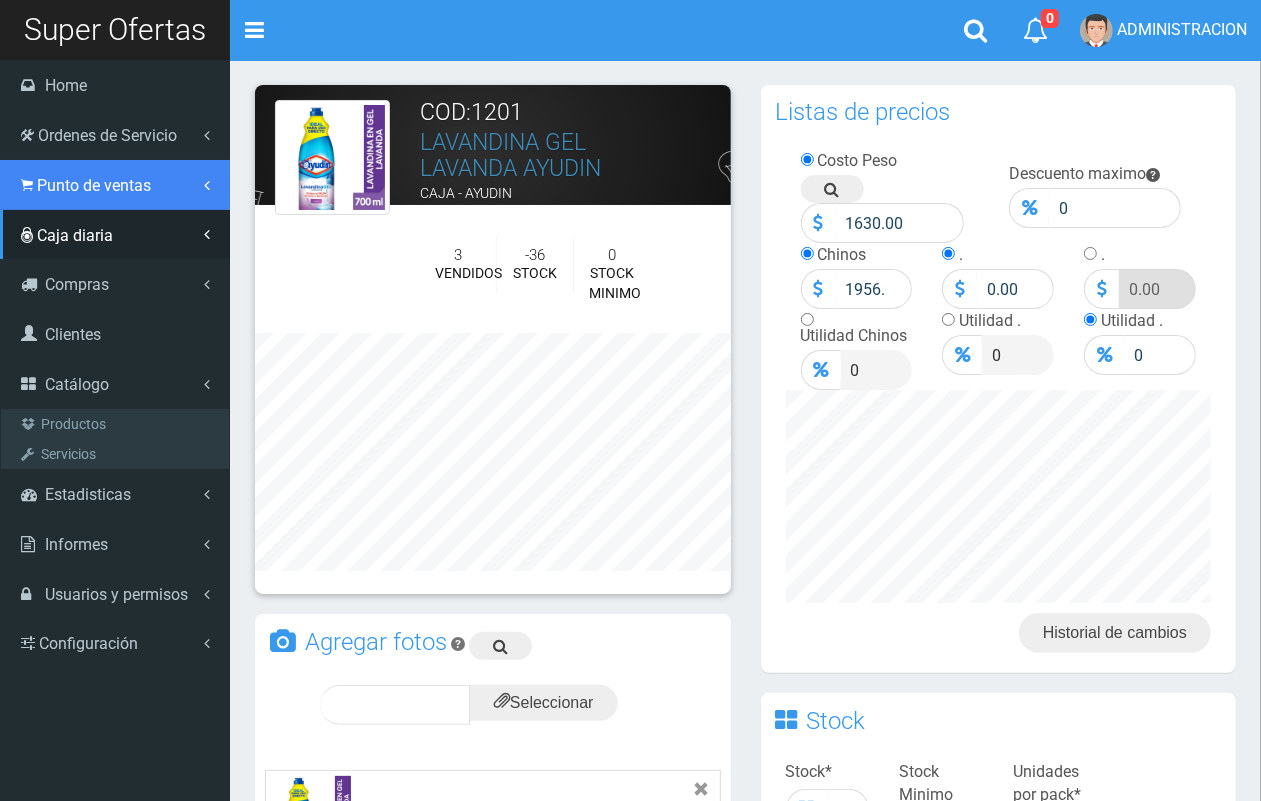 drag, startPoint x: 62, startPoint y: 185, endPoint x: 91, endPoint y: 247, distance: 68.44706 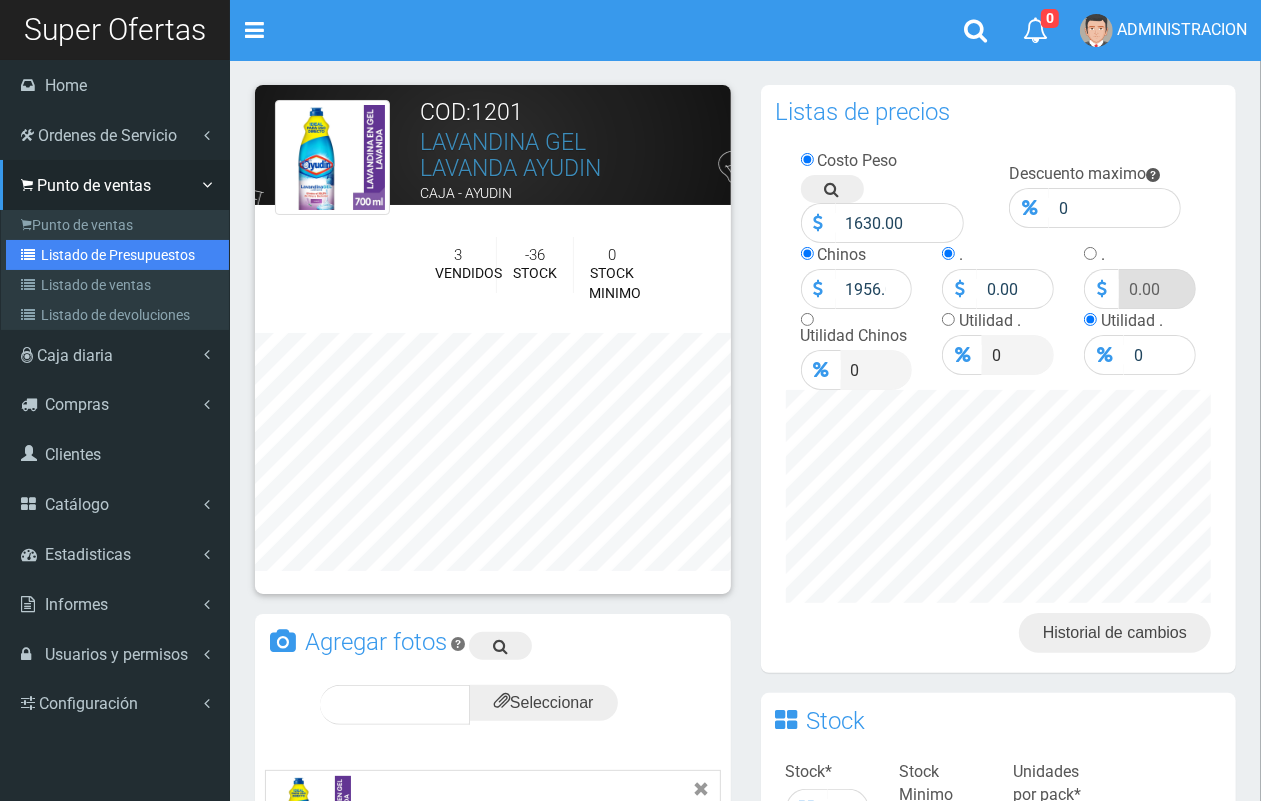 click on "Listado de Presupuestos" at bounding box center (117, 255) 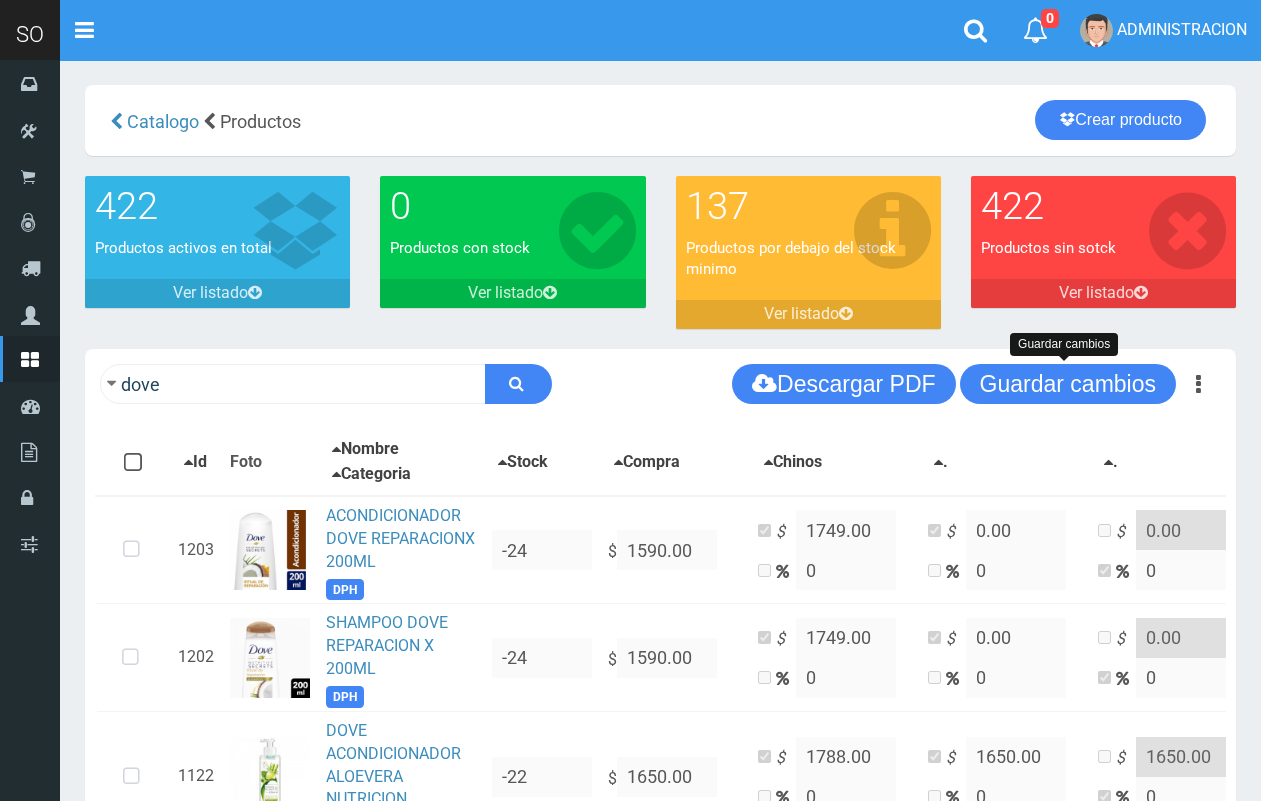 scroll, scrollTop: 87, scrollLeft: 0, axis: vertical 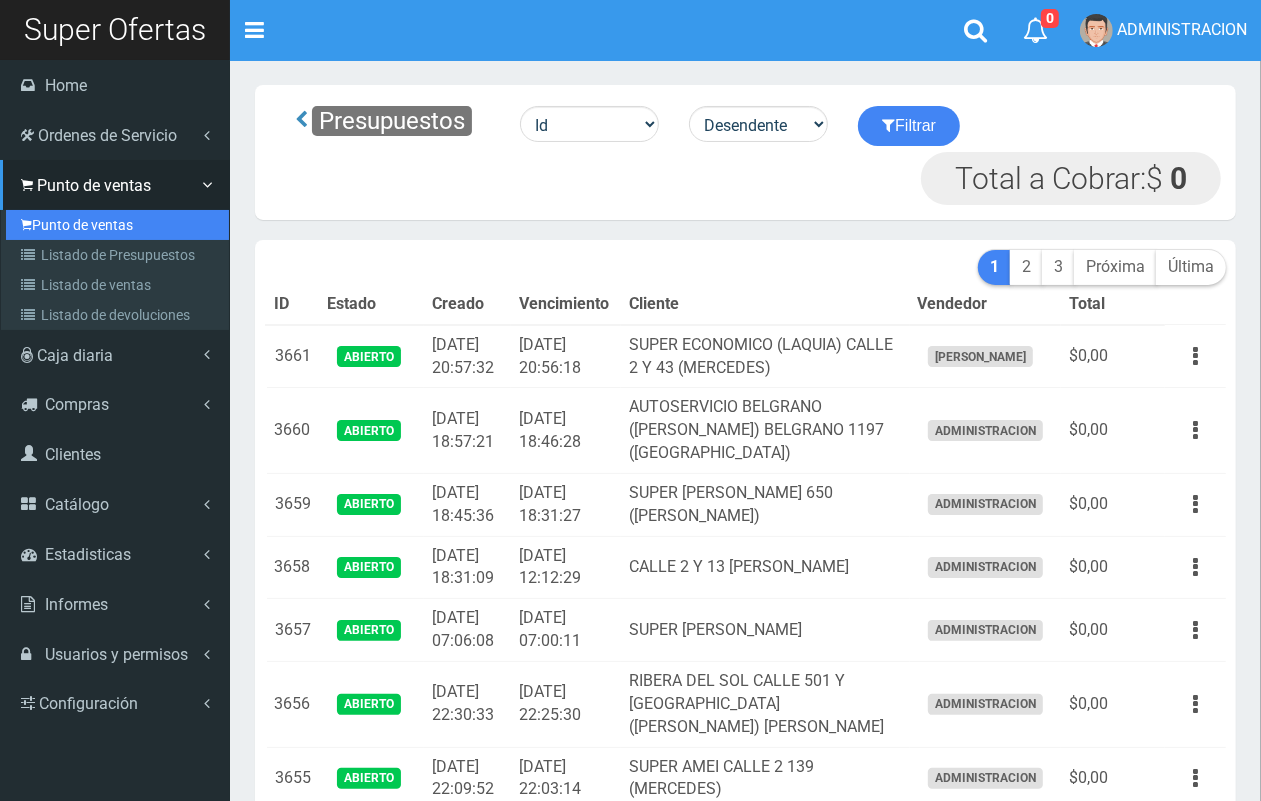 drag, startPoint x: 75, startPoint y: 220, endPoint x: 115, endPoint y: 206, distance: 42.379242 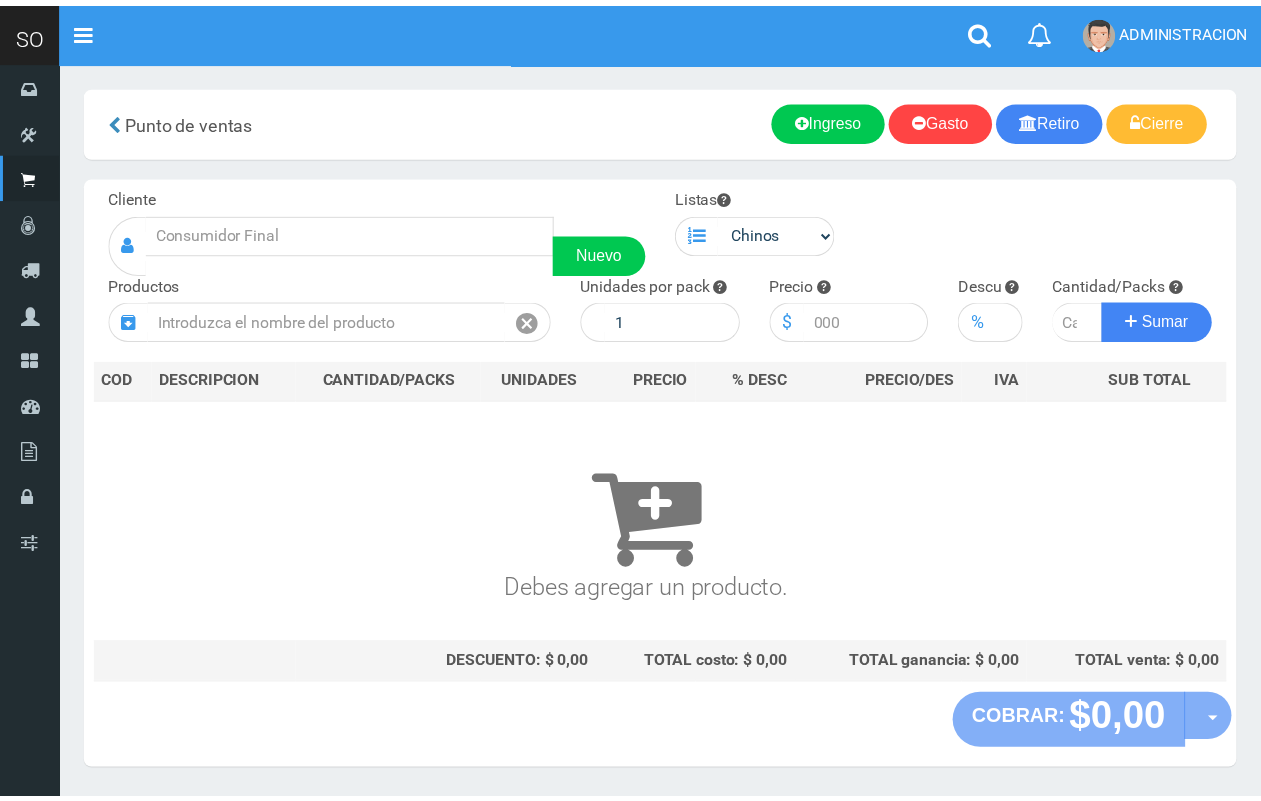 scroll, scrollTop: 0, scrollLeft: 0, axis: both 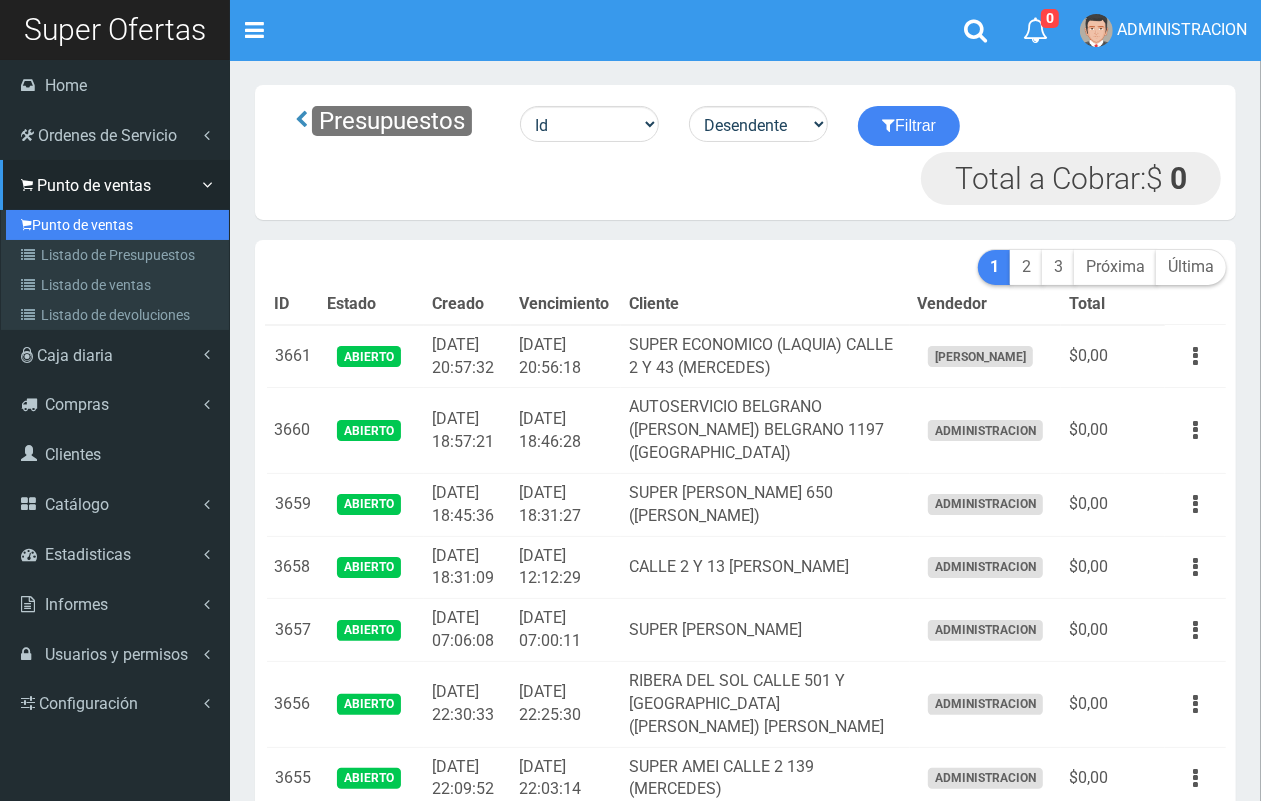 click on "Punto de ventas" at bounding box center (117, 225) 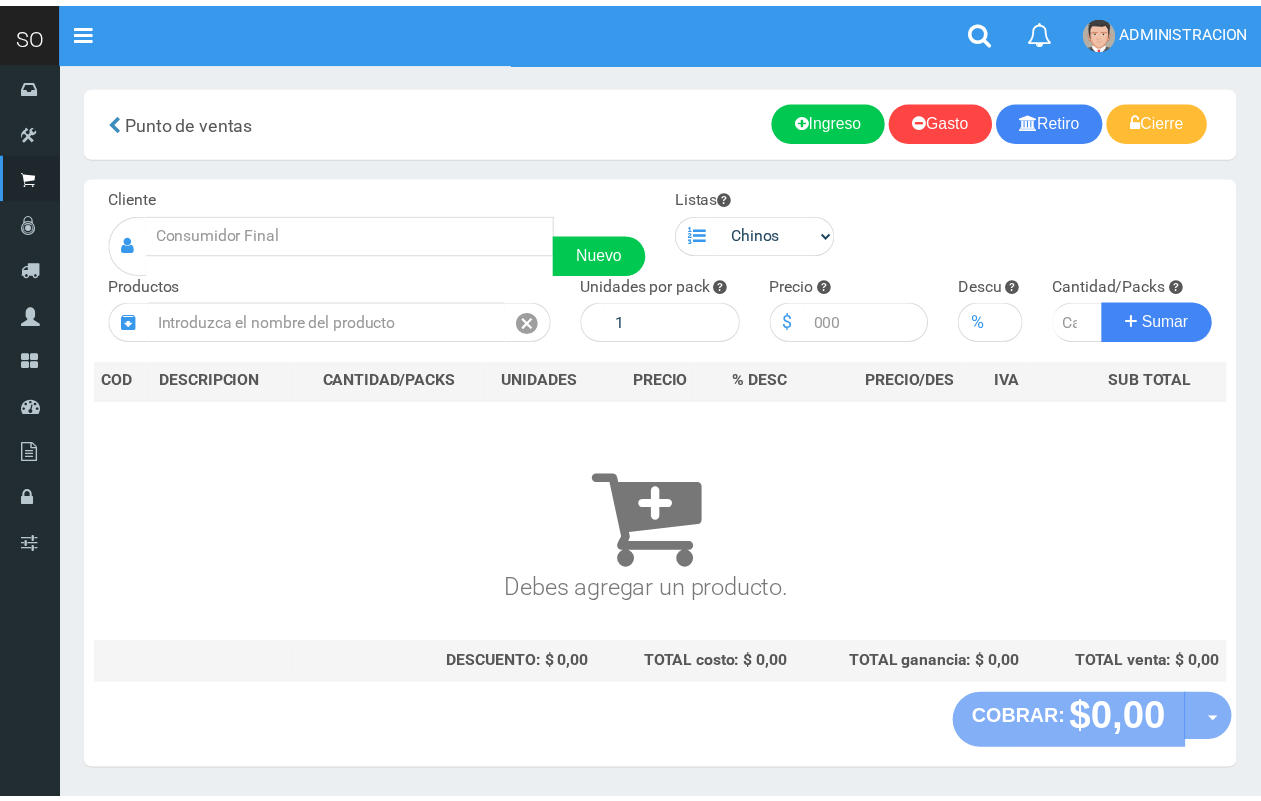 scroll, scrollTop: 0, scrollLeft: 0, axis: both 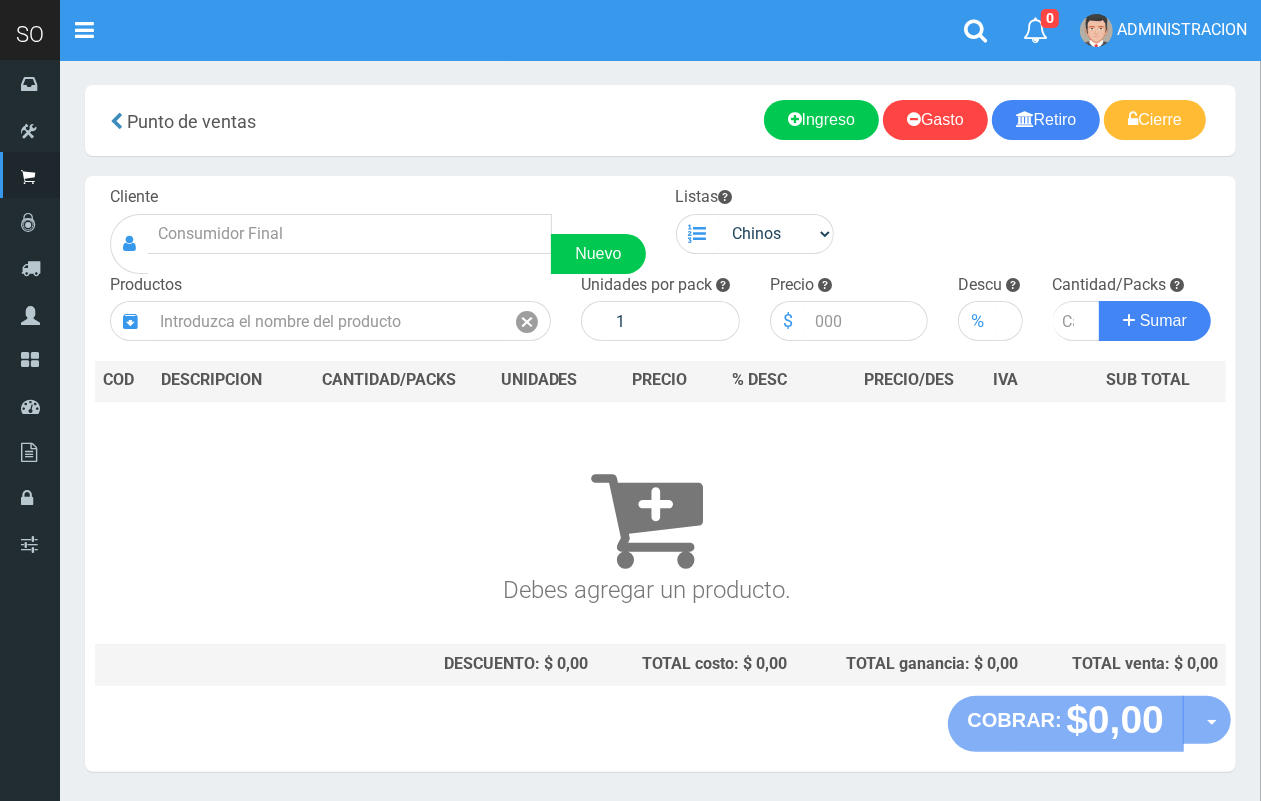 click on "Nuevo" at bounding box center (378, 244) 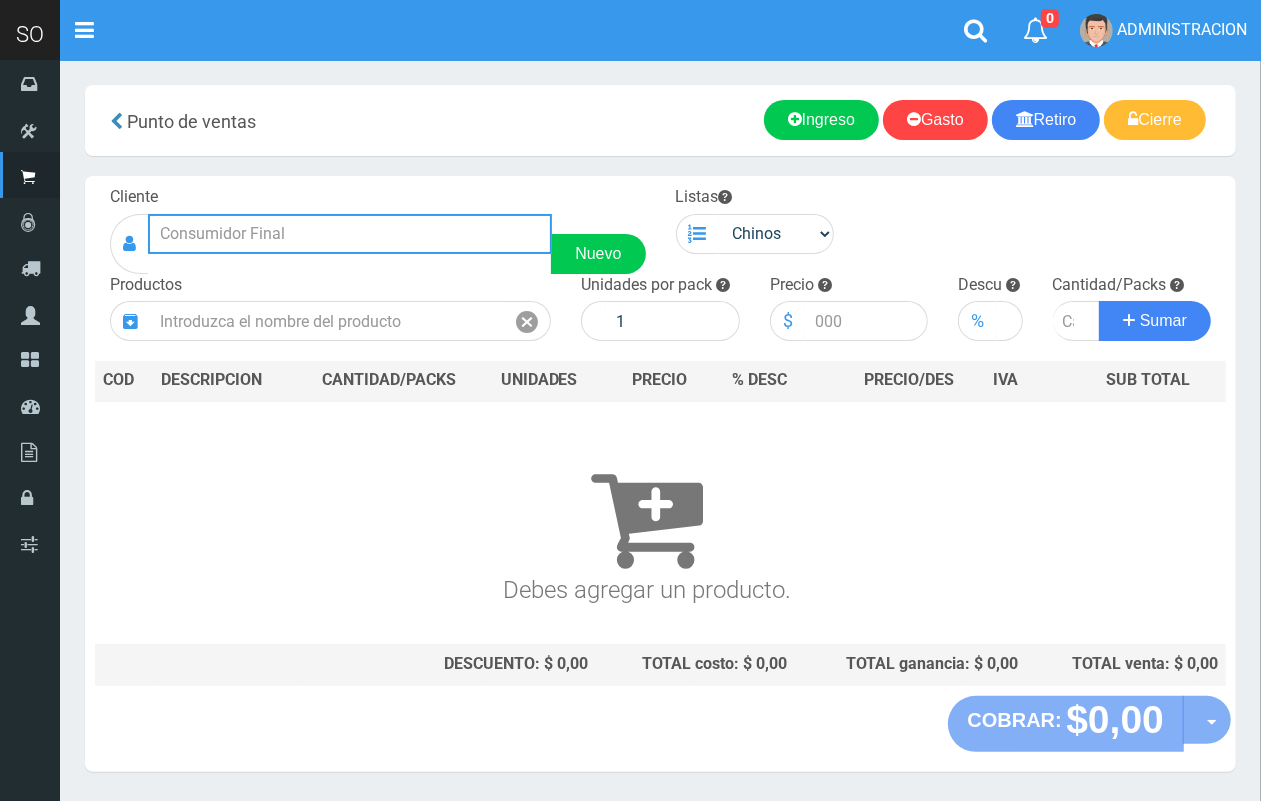 drag, startPoint x: 426, startPoint y: 251, endPoint x: 355, endPoint y: 152, distance: 121.82774 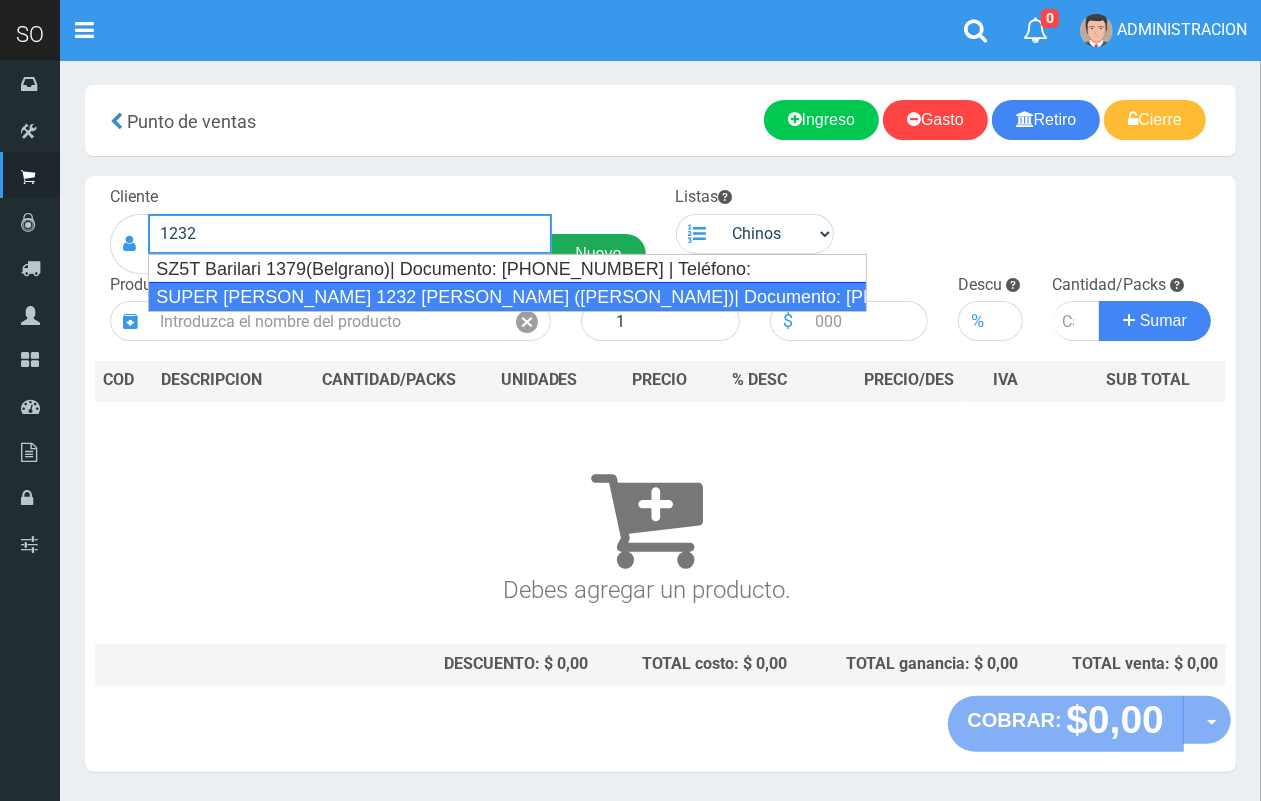 drag, startPoint x: 392, startPoint y: 296, endPoint x: 566, endPoint y: 232, distance: 185.39687 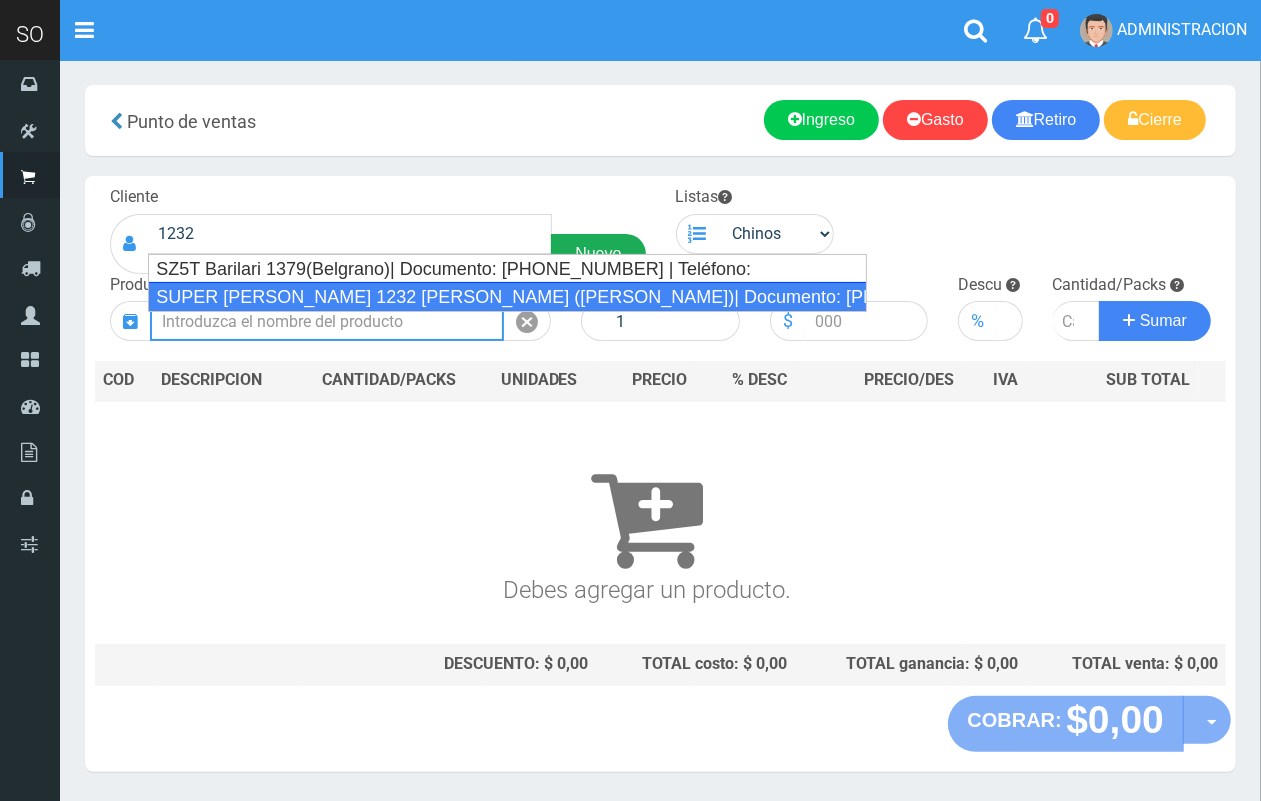 type on "SUPER MARIANO MORENO 1232 LUIS (LUJAN)| Documento: 564564863 | Teléfono:" 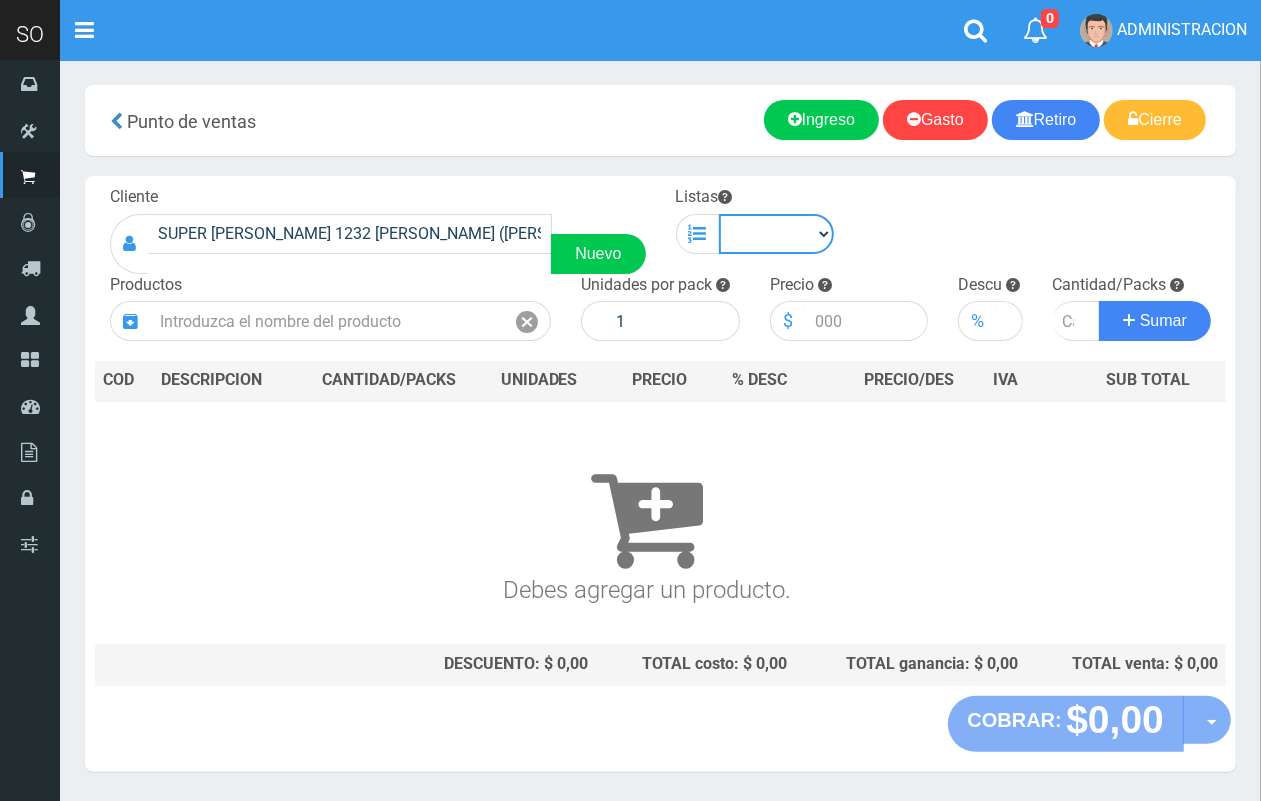 drag, startPoint x: 748, startPoint y: 235, endPoint x: 747, endPoint y: 247, distance: 12.0415945 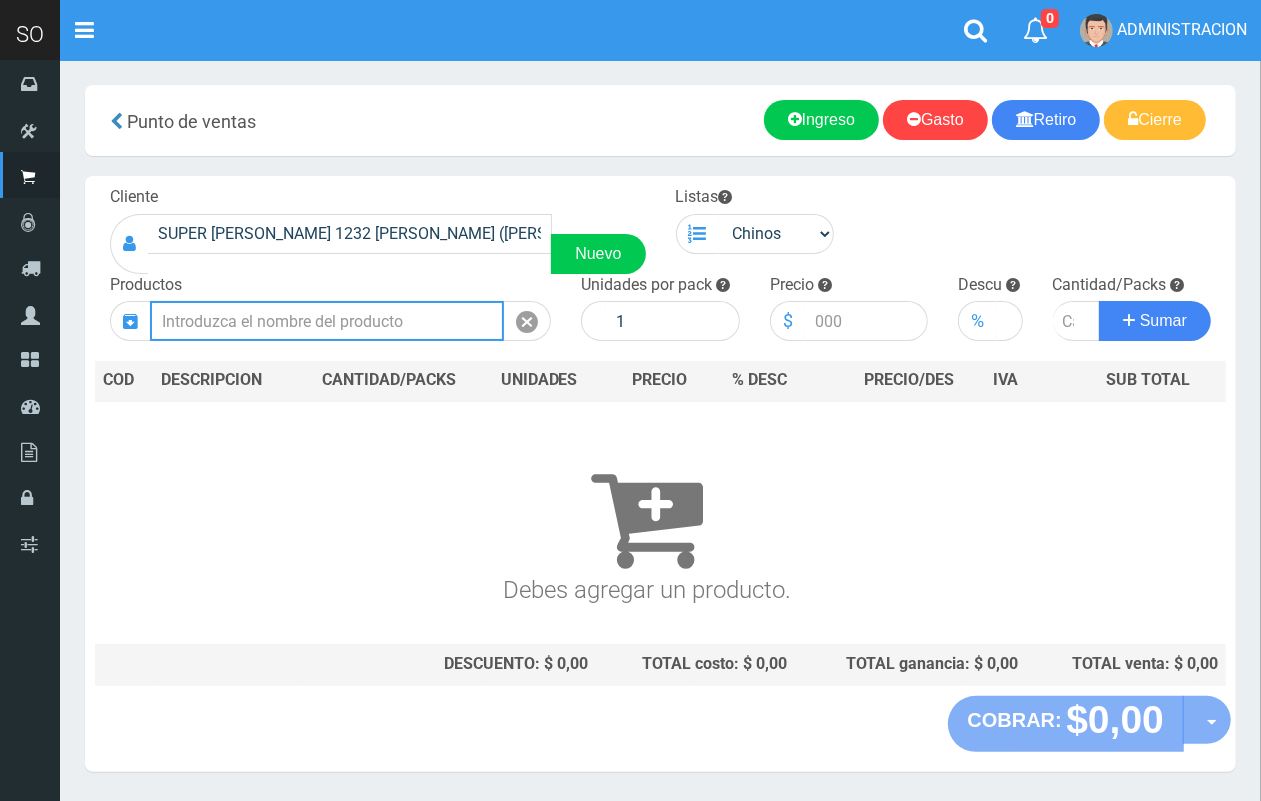 click at bounding box center [327, 321] 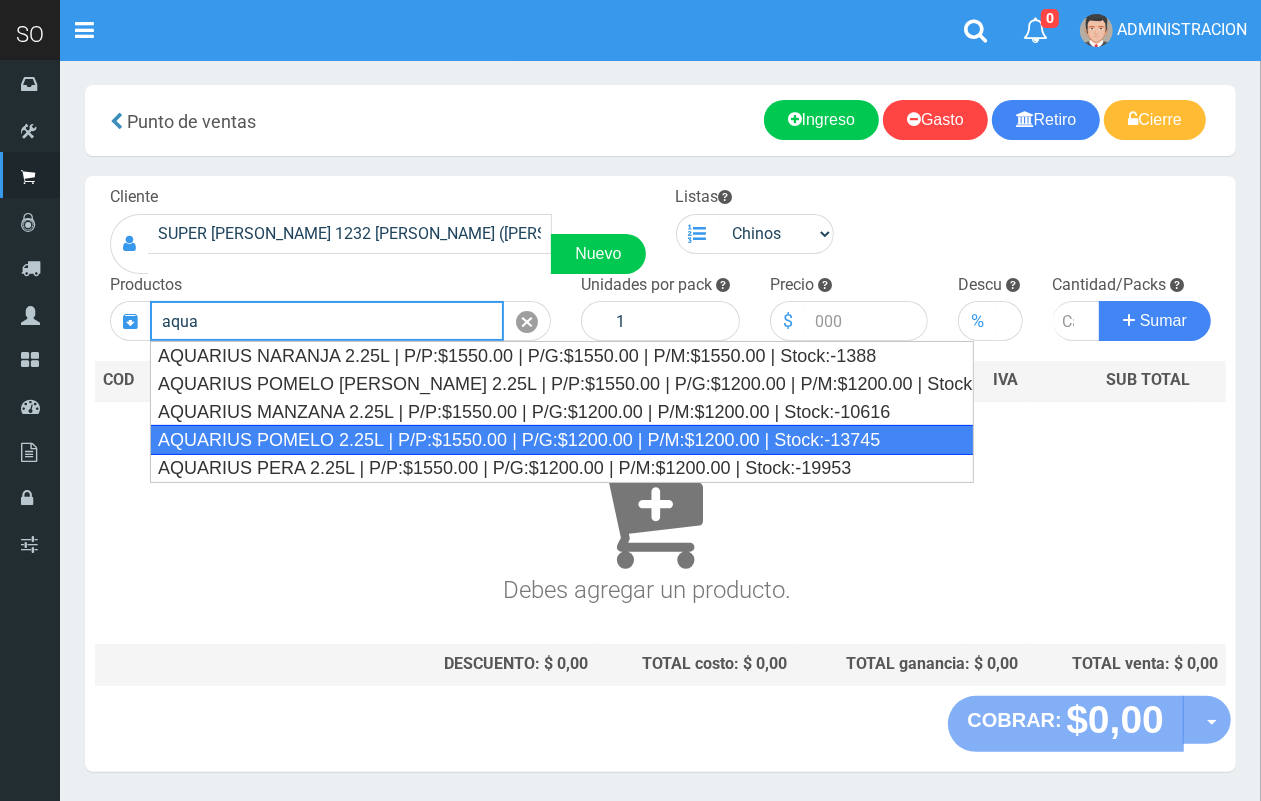 click on "AQUARIUS POMELO 2.25L | P/P:$1550.00 | P/G:$1200.00 | P/M:$1200.00 | Stock:-13745" at bounding box center (562, 440) 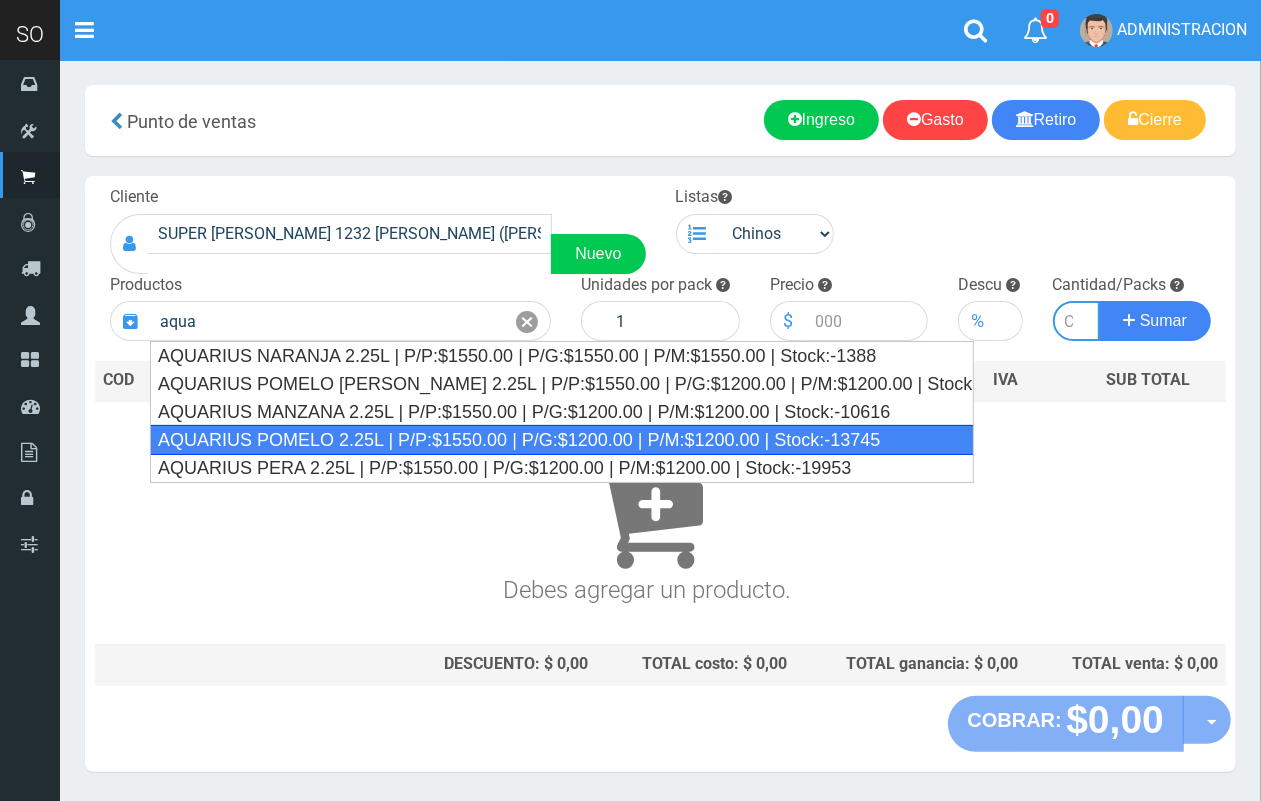 type on "AQUARIUS POMELO 2.25L | P/P:$1550.00 | P/G:$1200.00 | P/M:$1200.00 | Stock:-13745" 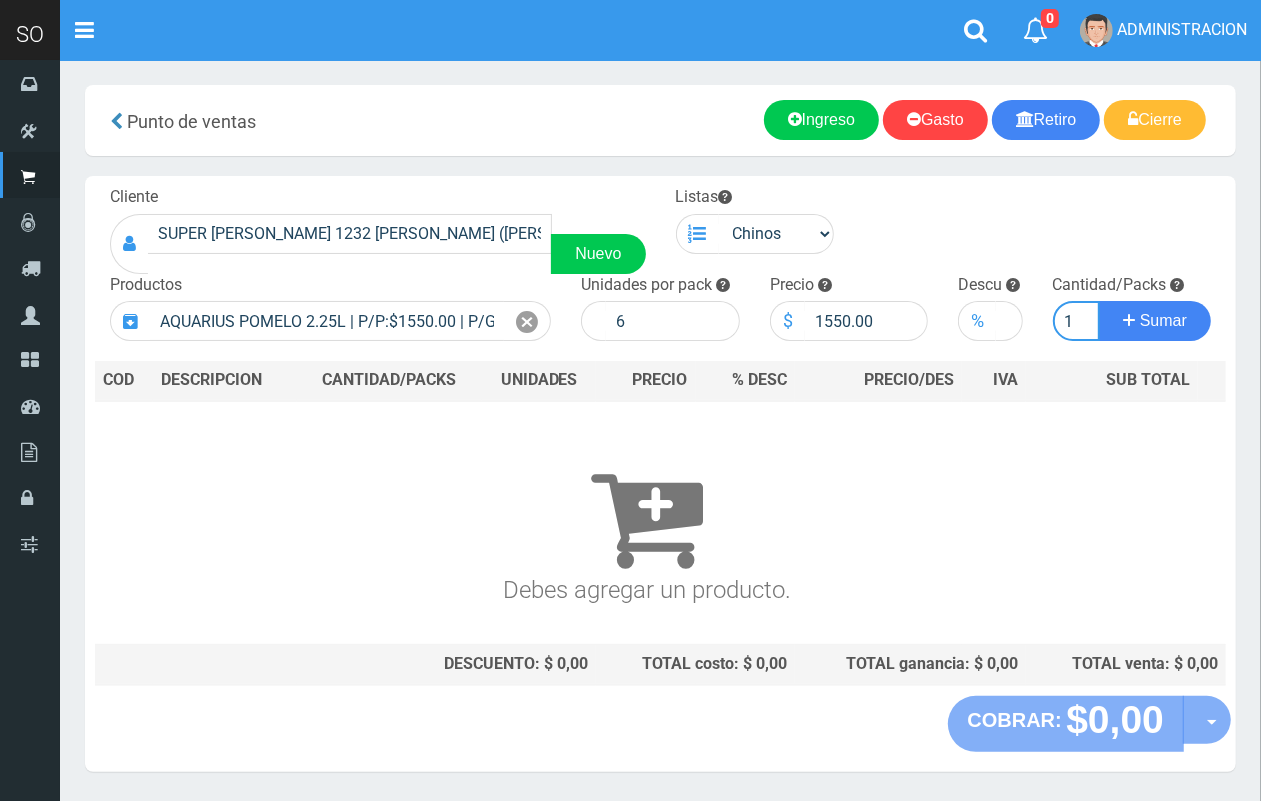 scroll, scrollTop: 0, scrollLeft: 2, axis: horizontal 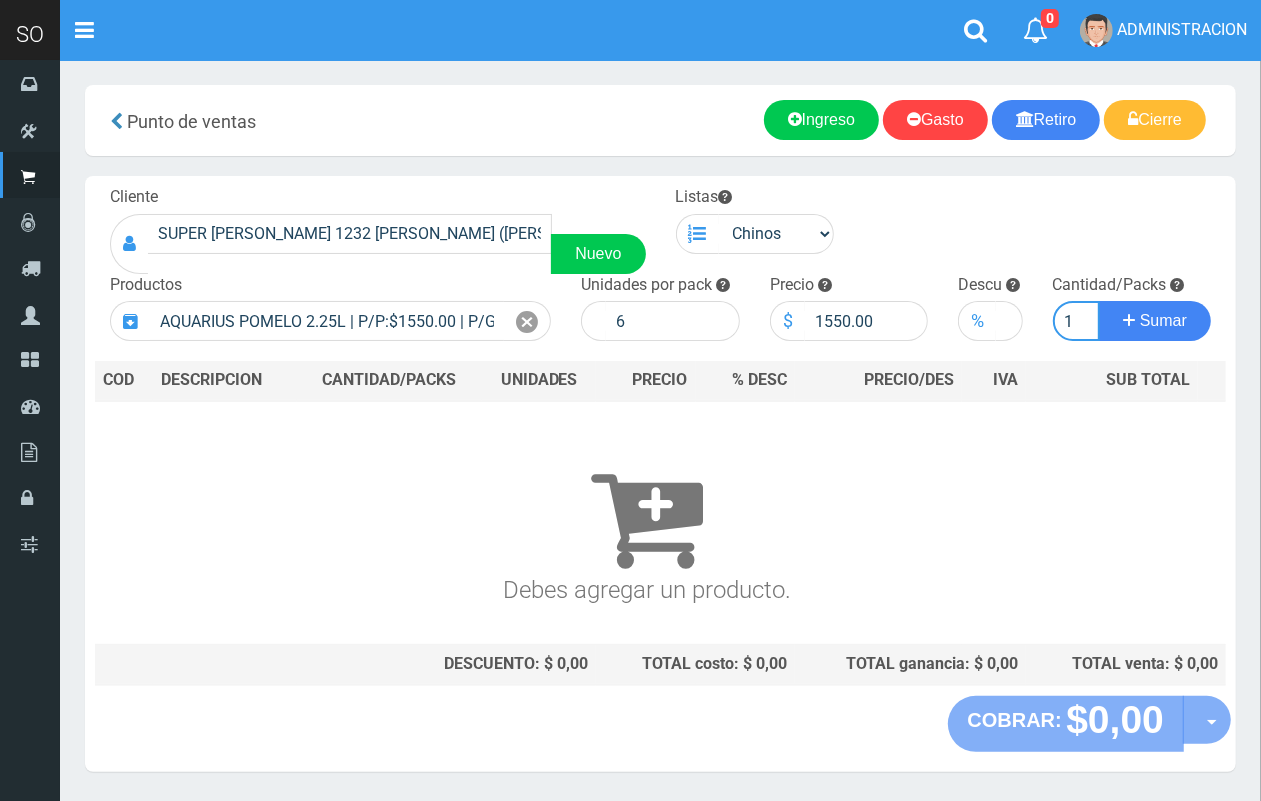 type on "1" 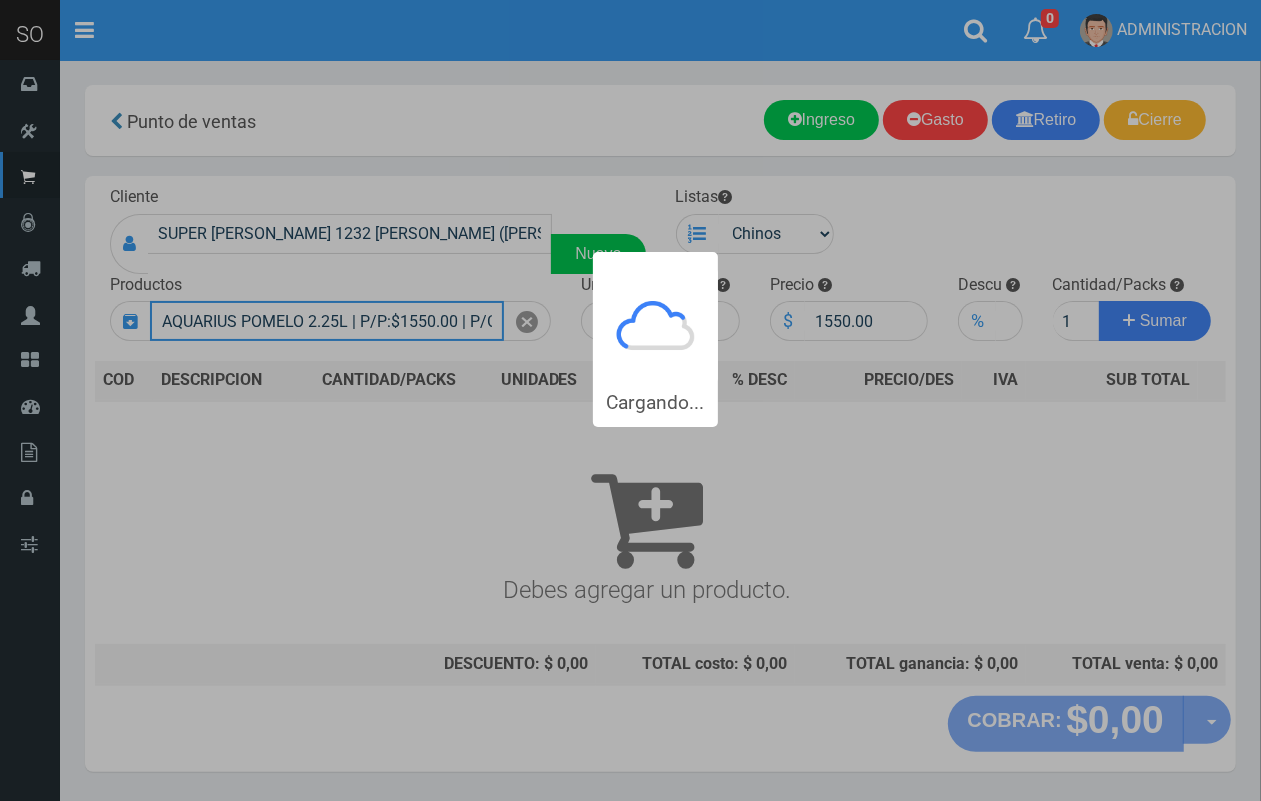 type 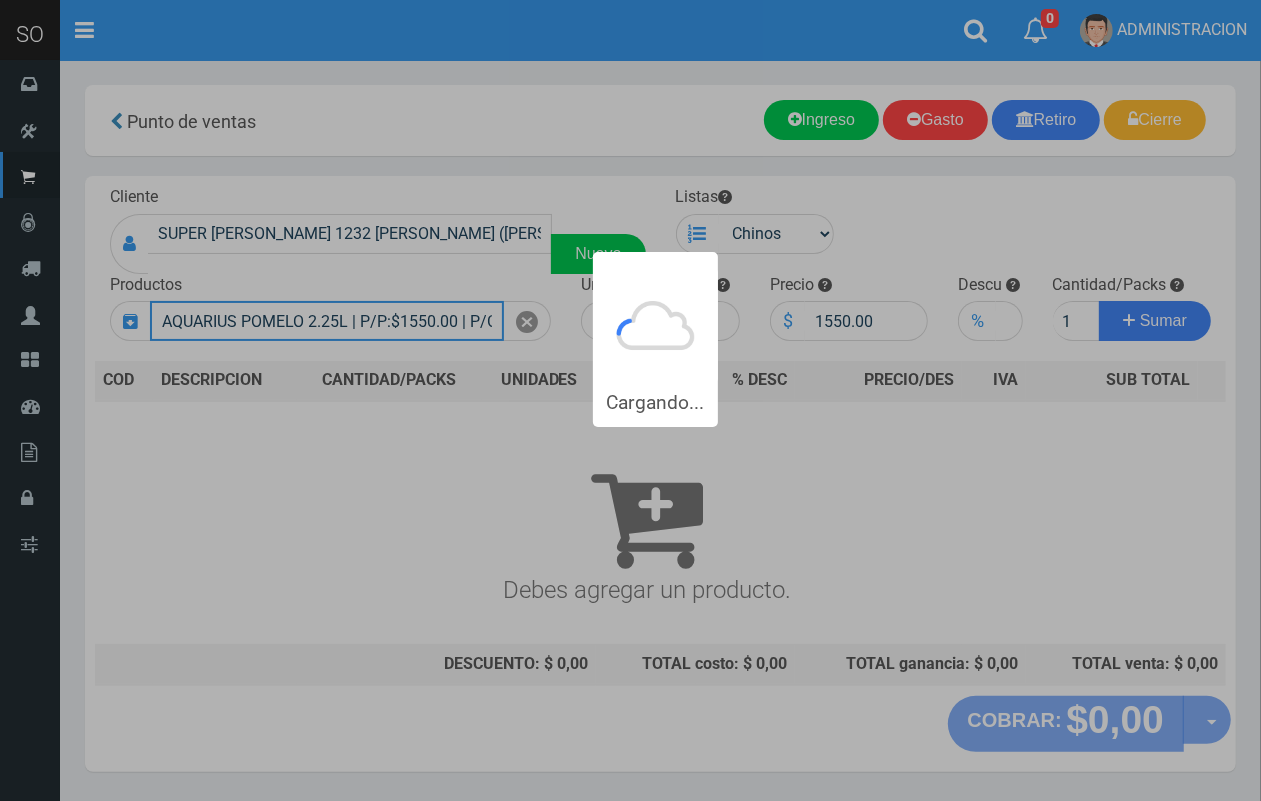 type 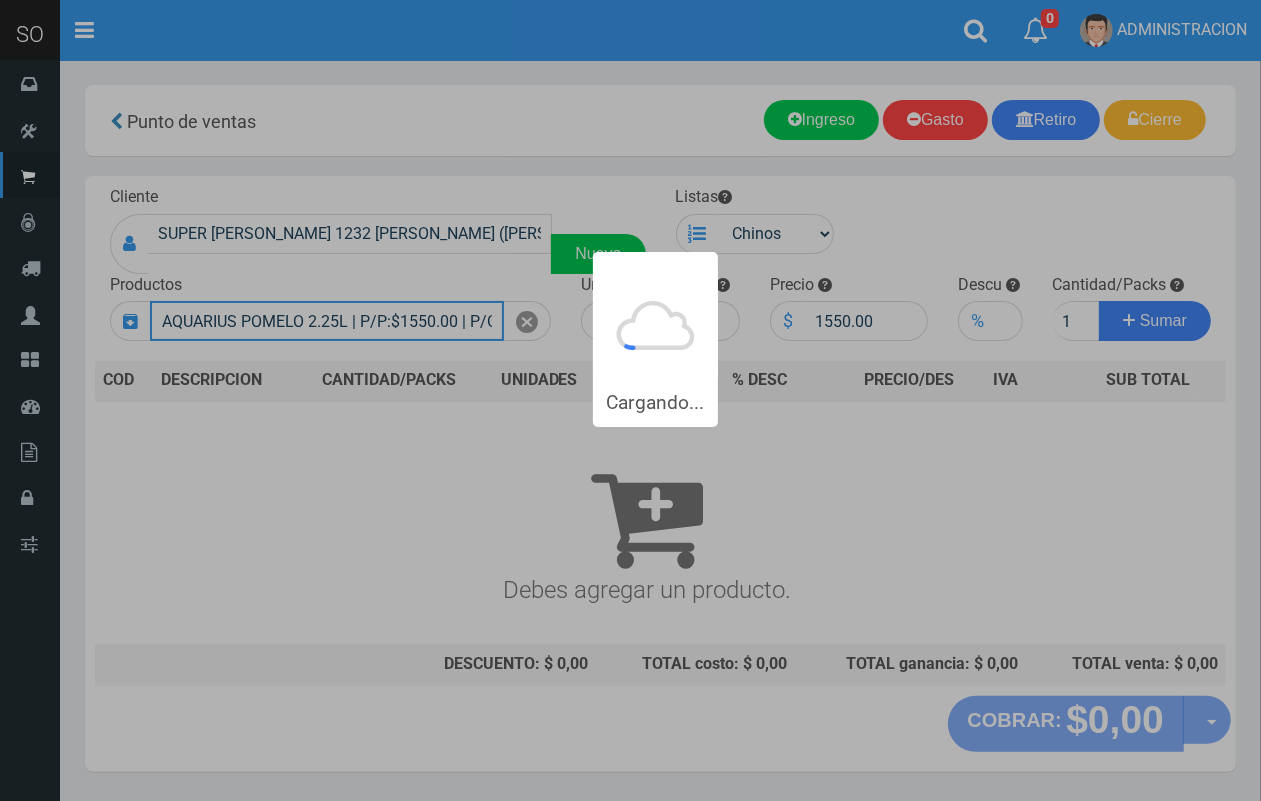 type 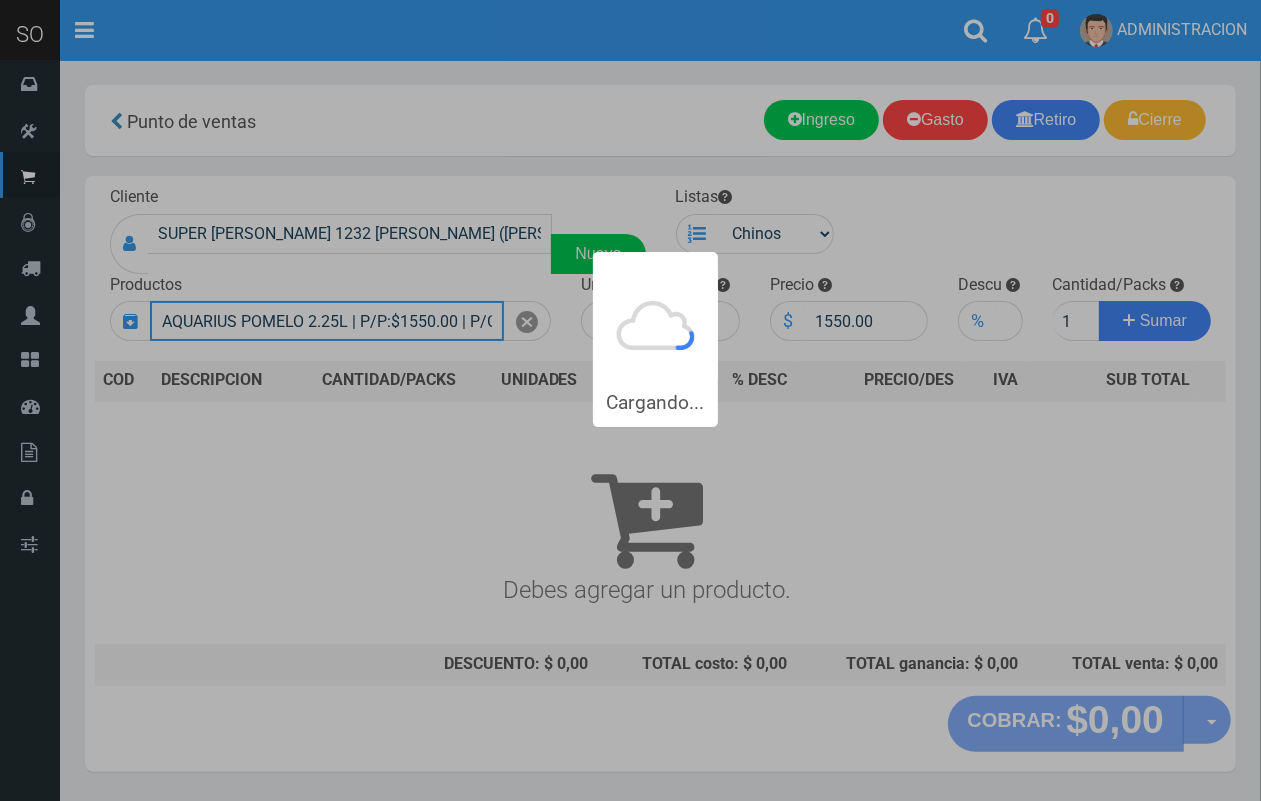 type 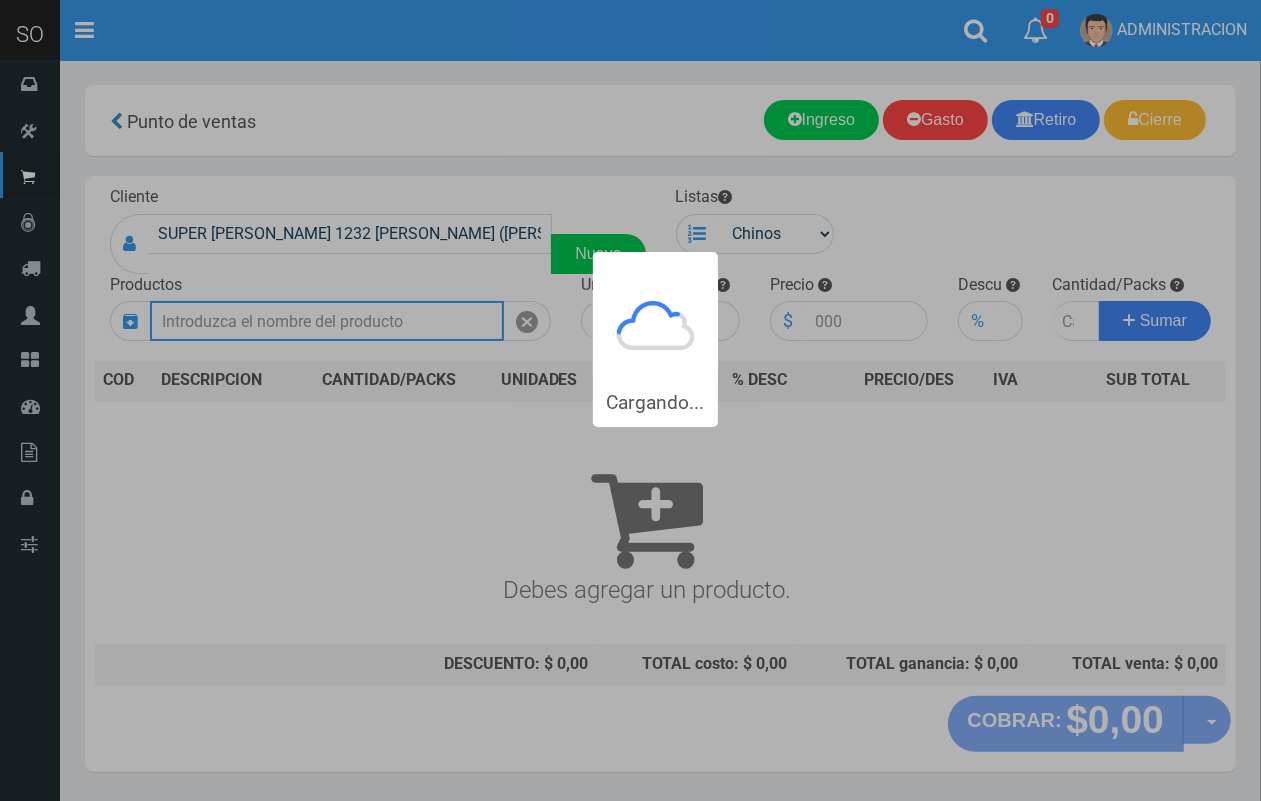 scroll, scrollTop: 0, scrollLeft: 0, axis: both 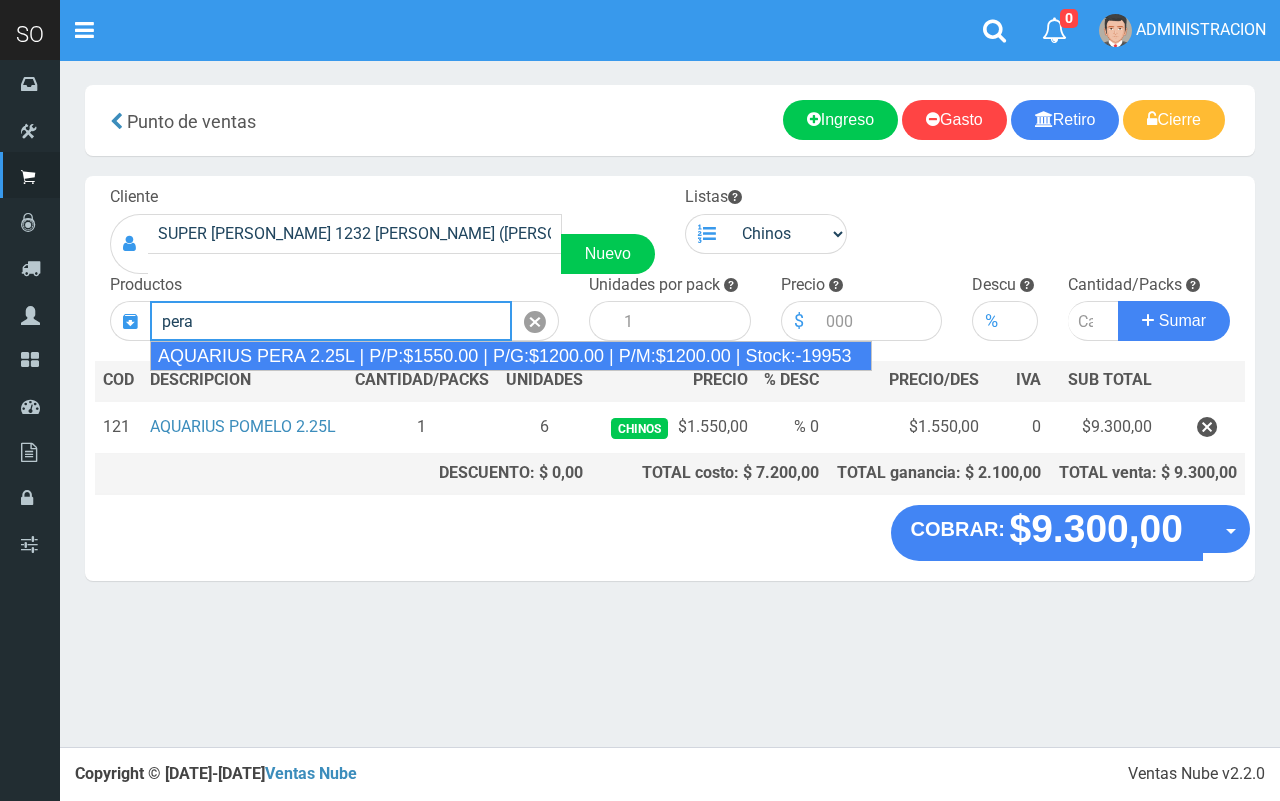 click on "AQUARIUS PERA 2.25L | P/P:$1550.00 | P/G:$1200.00 | P/M:$1200.00 | Stock:-19953" at bounding box center [511, 356] 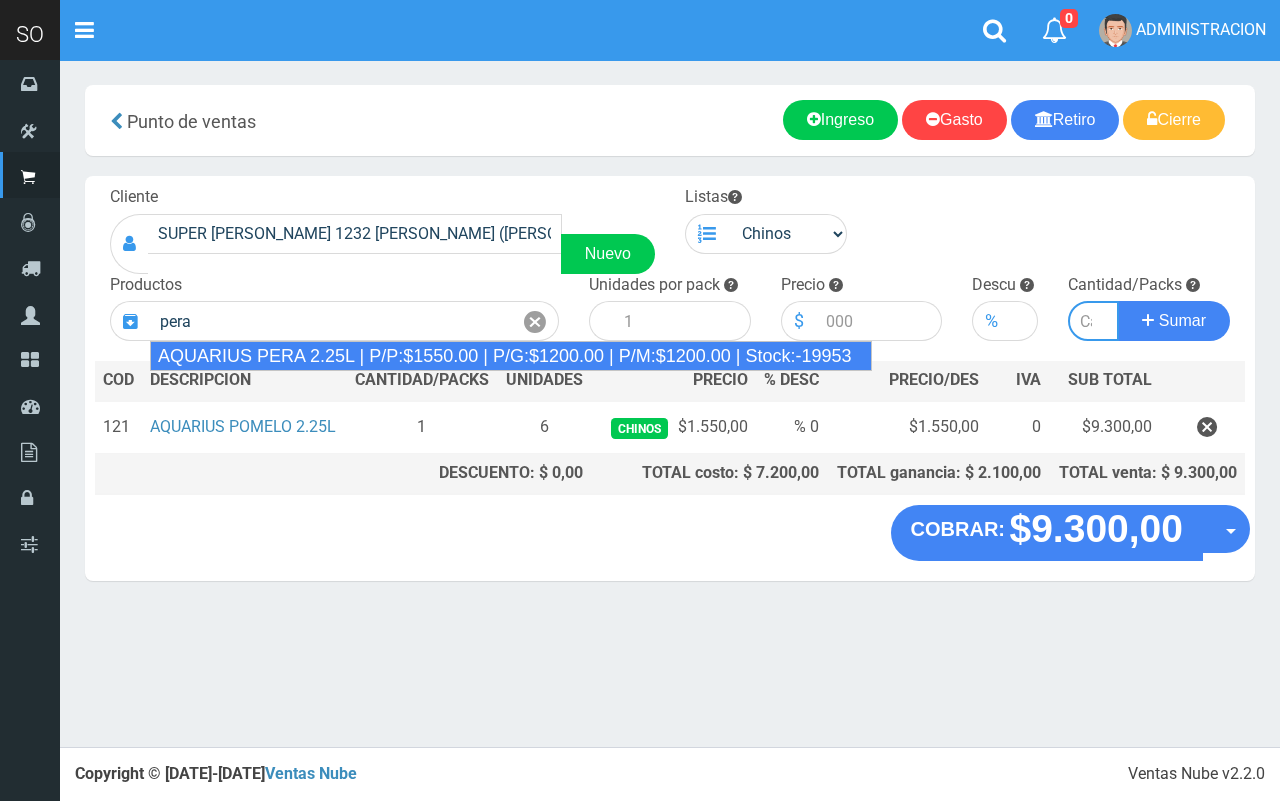 type on "AQUARIUS PERA 2.25L | P/P:$1550.00 | P/G:$1200.00 | P/M:$1200.00 | Stock:-19953" 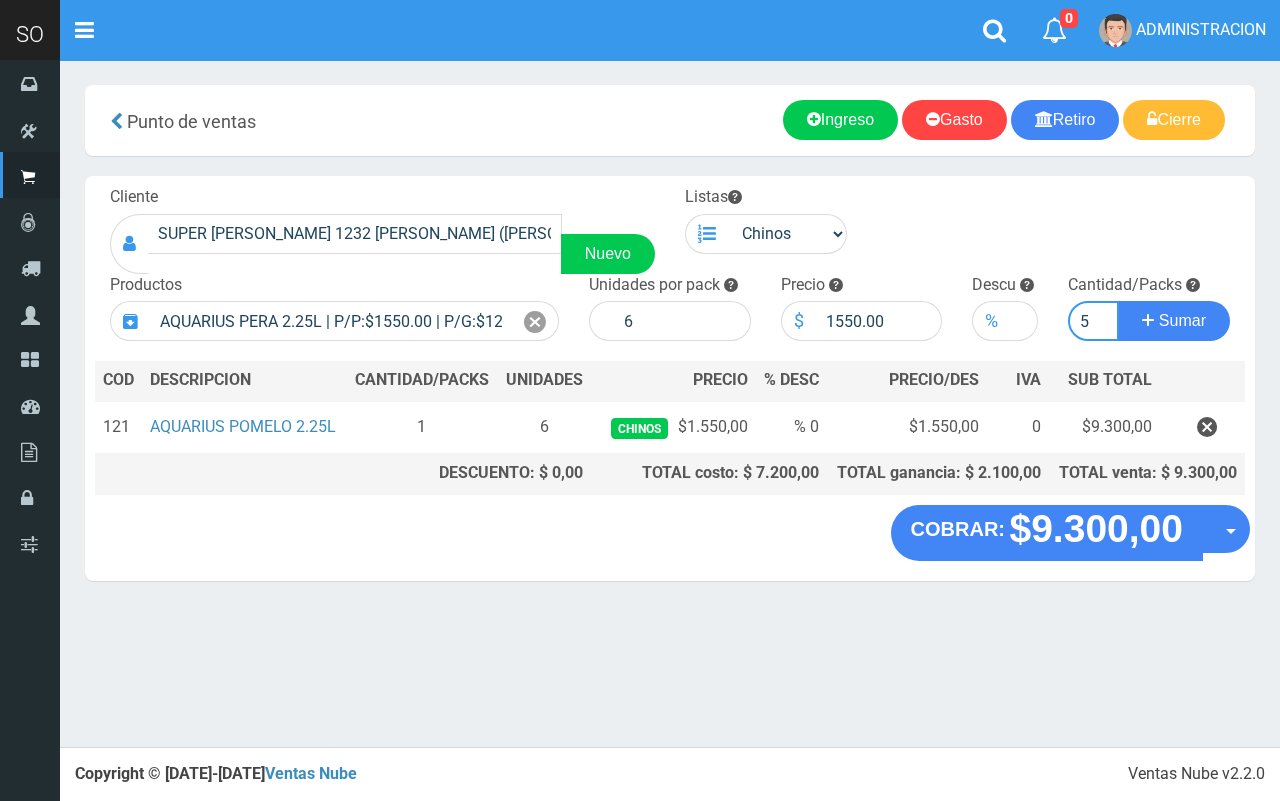 type on "5" 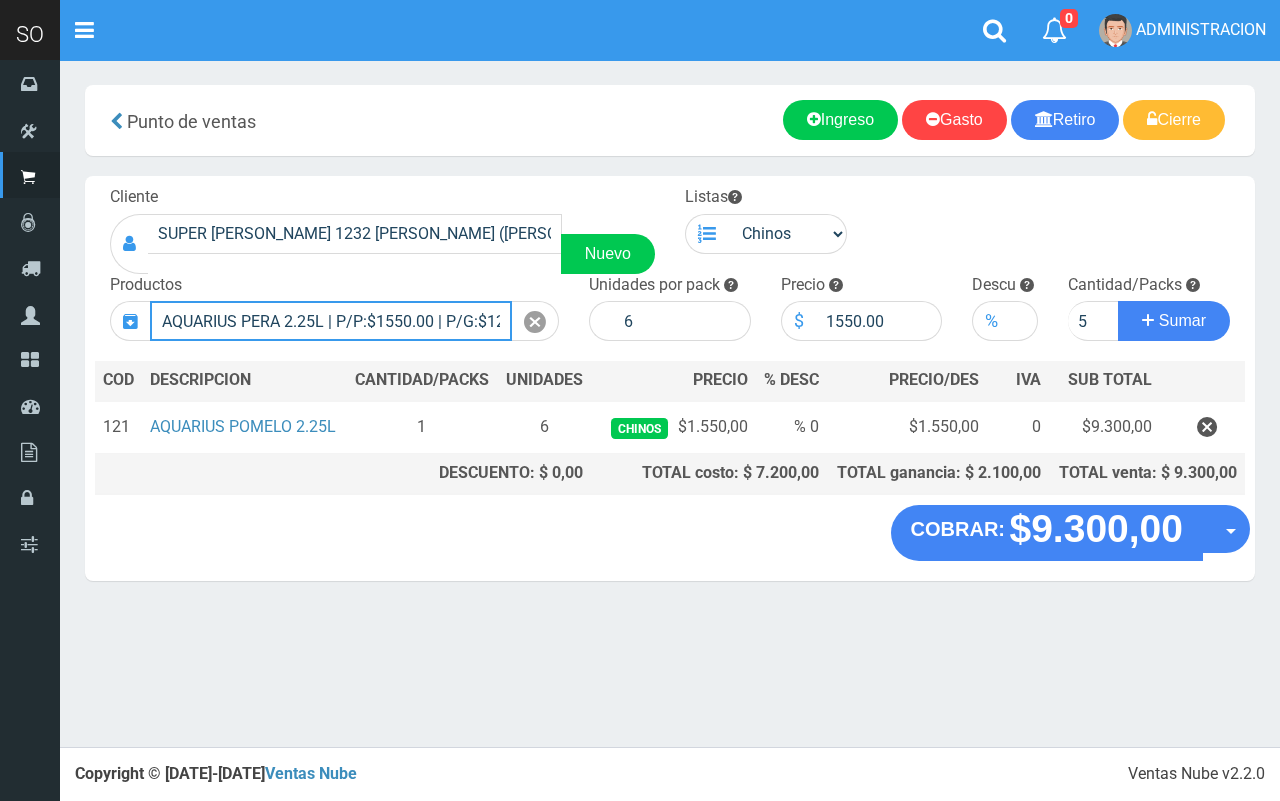 type 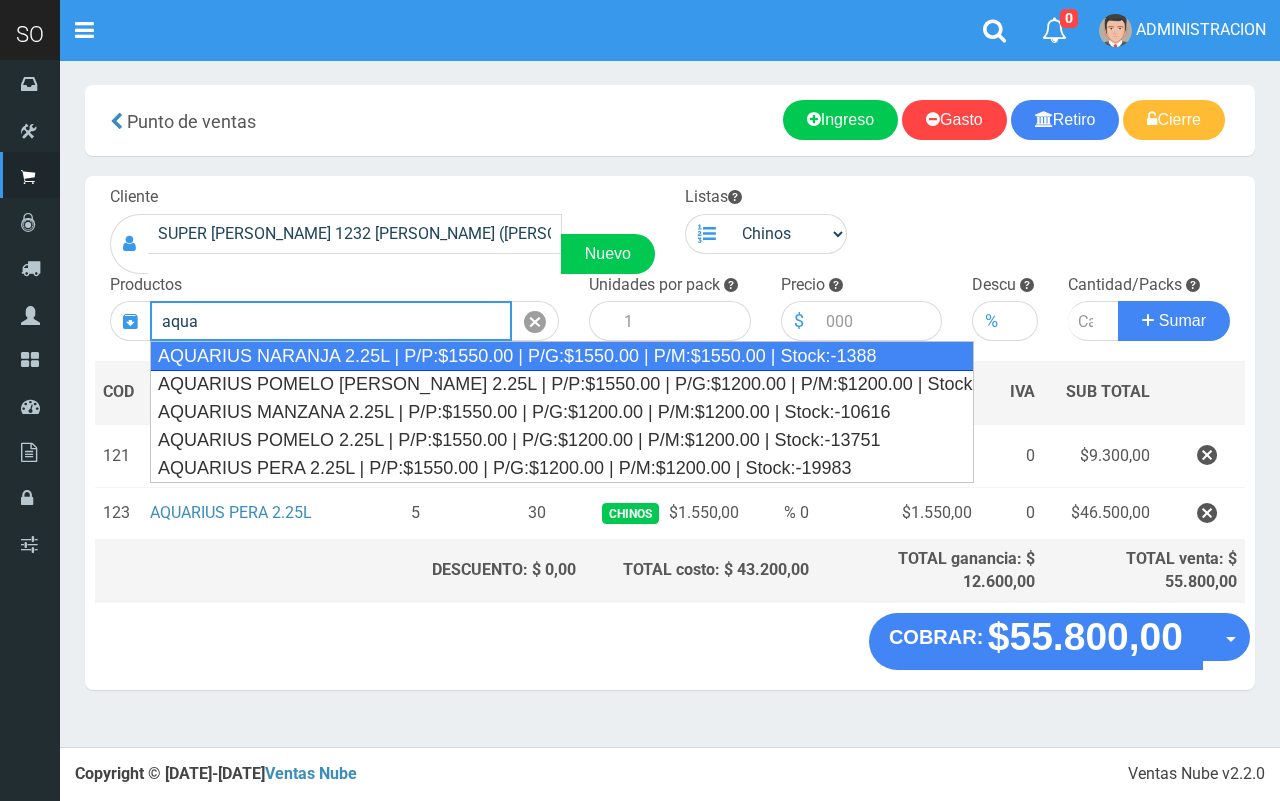 click on "AQUARIUS NARANJA 2.25L | P/P:$1550.00 | P/G:$1550.00 | P/M:$1550.00 | Stock:-1388" at bounding box center [562, 356] 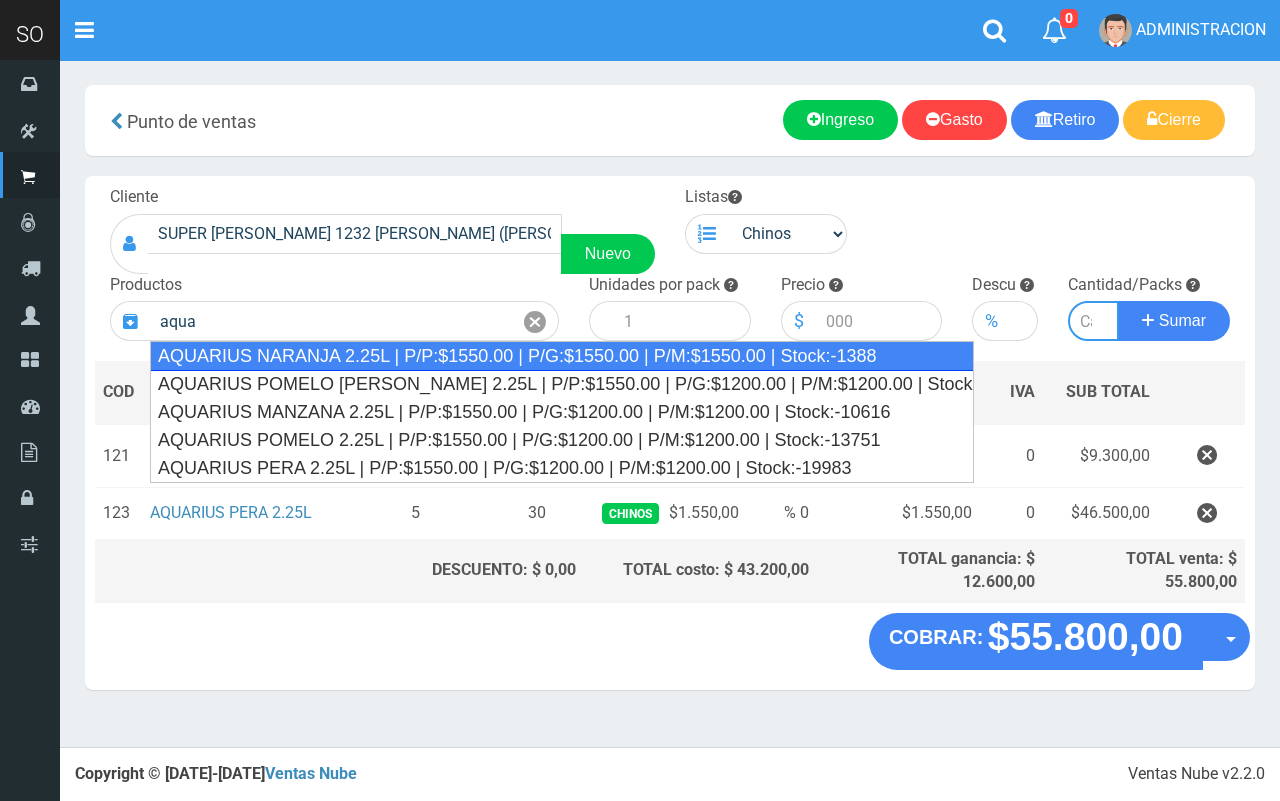 type on "AQUARIUS NARANJA 2.25L | P/P:$1550.00 | P/G:$1550.00 | P/M:$1550.00 | Stock:-1388" 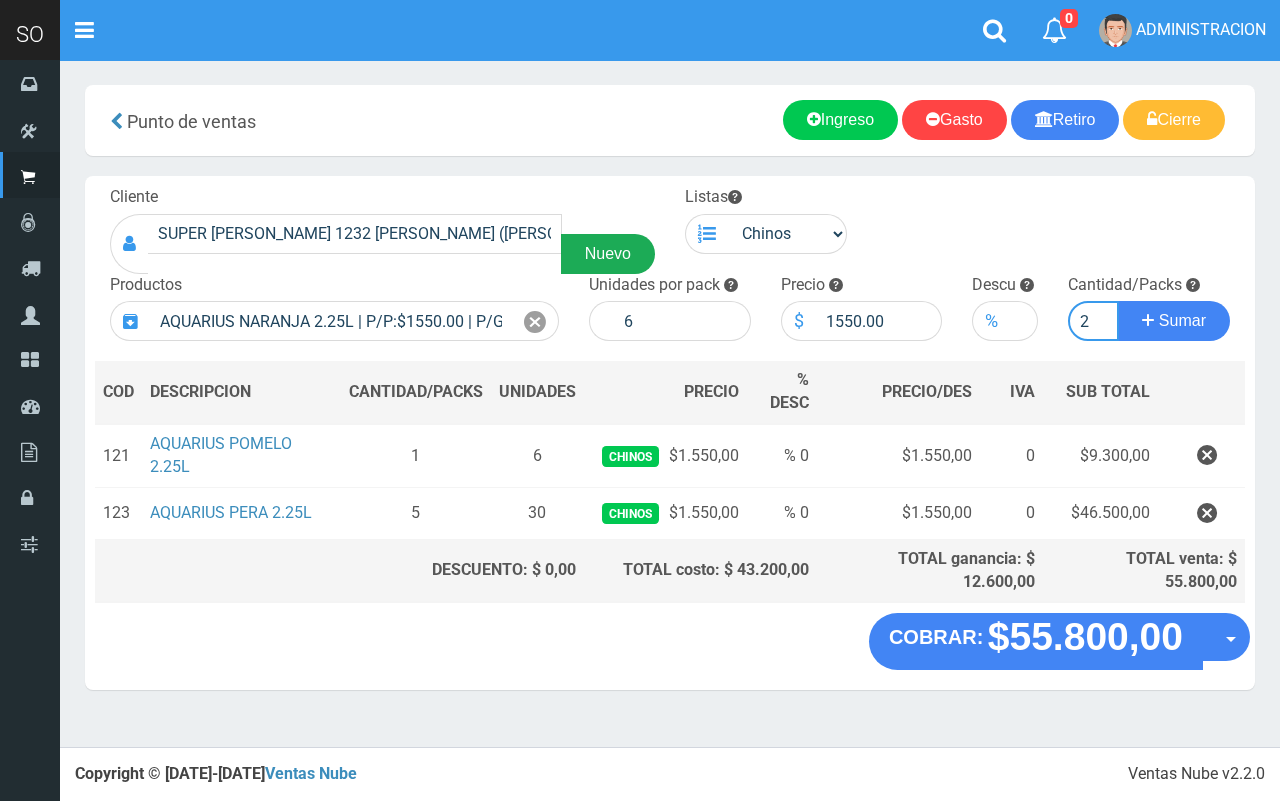 type on "2" 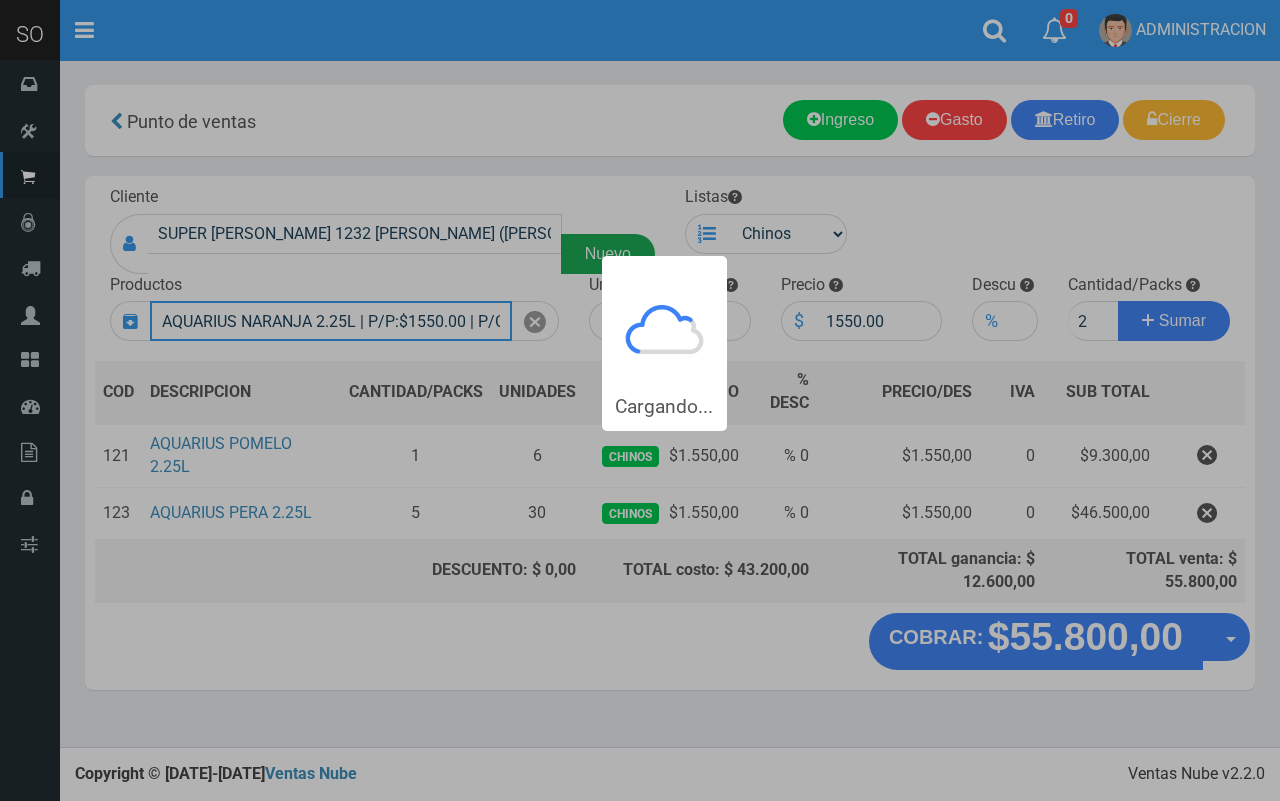 type 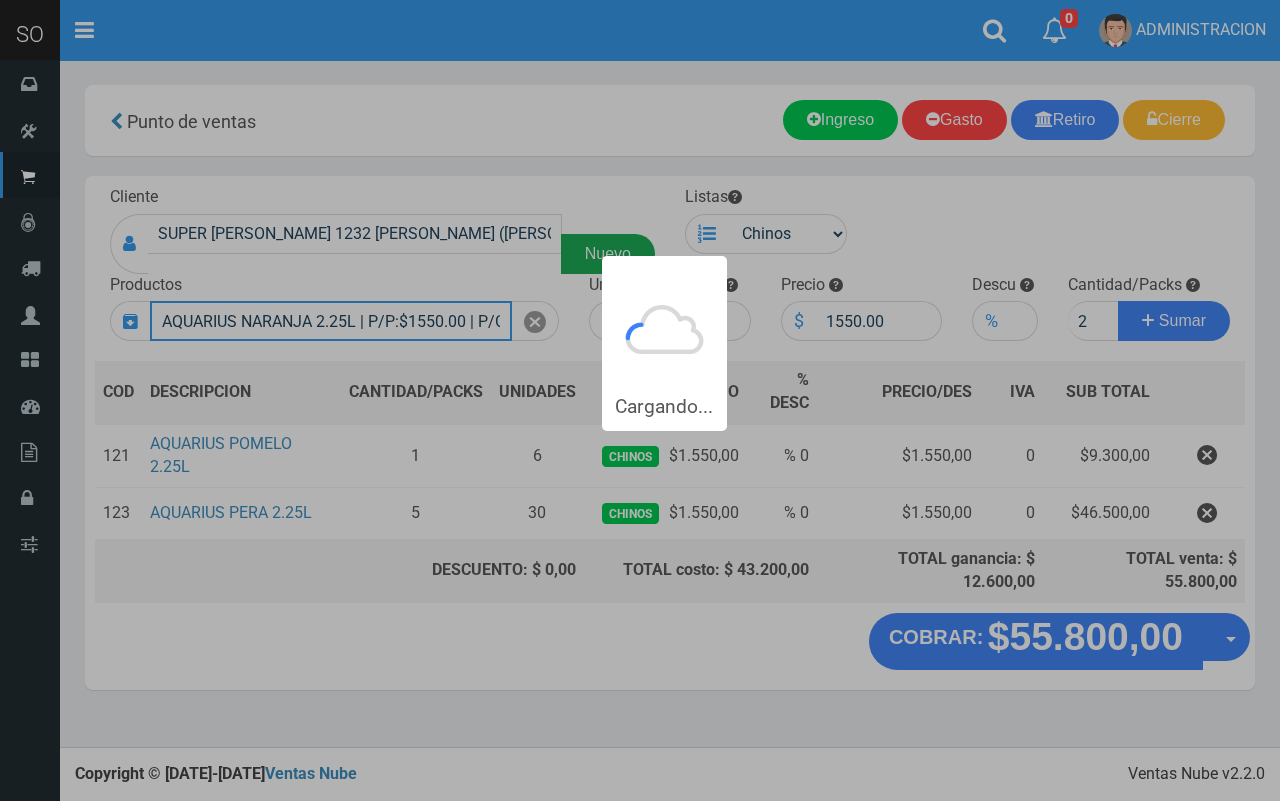 type 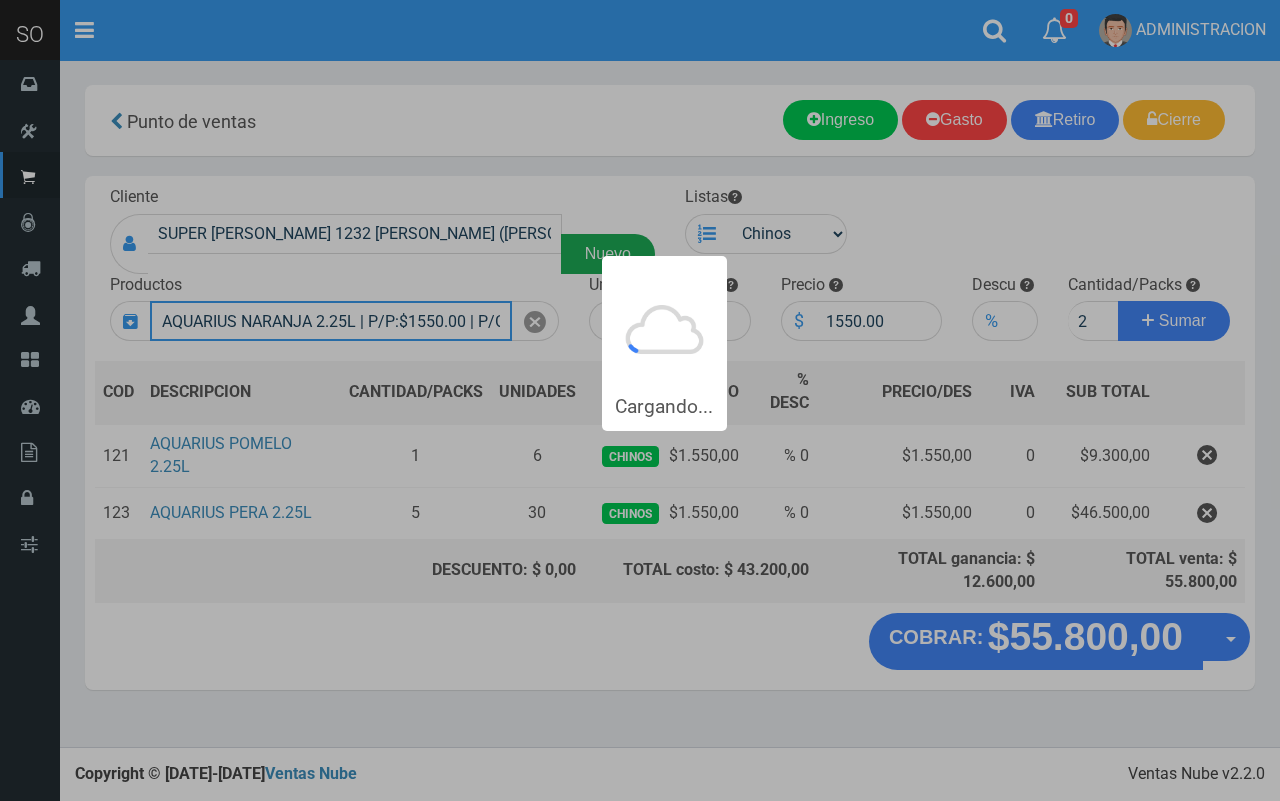 type 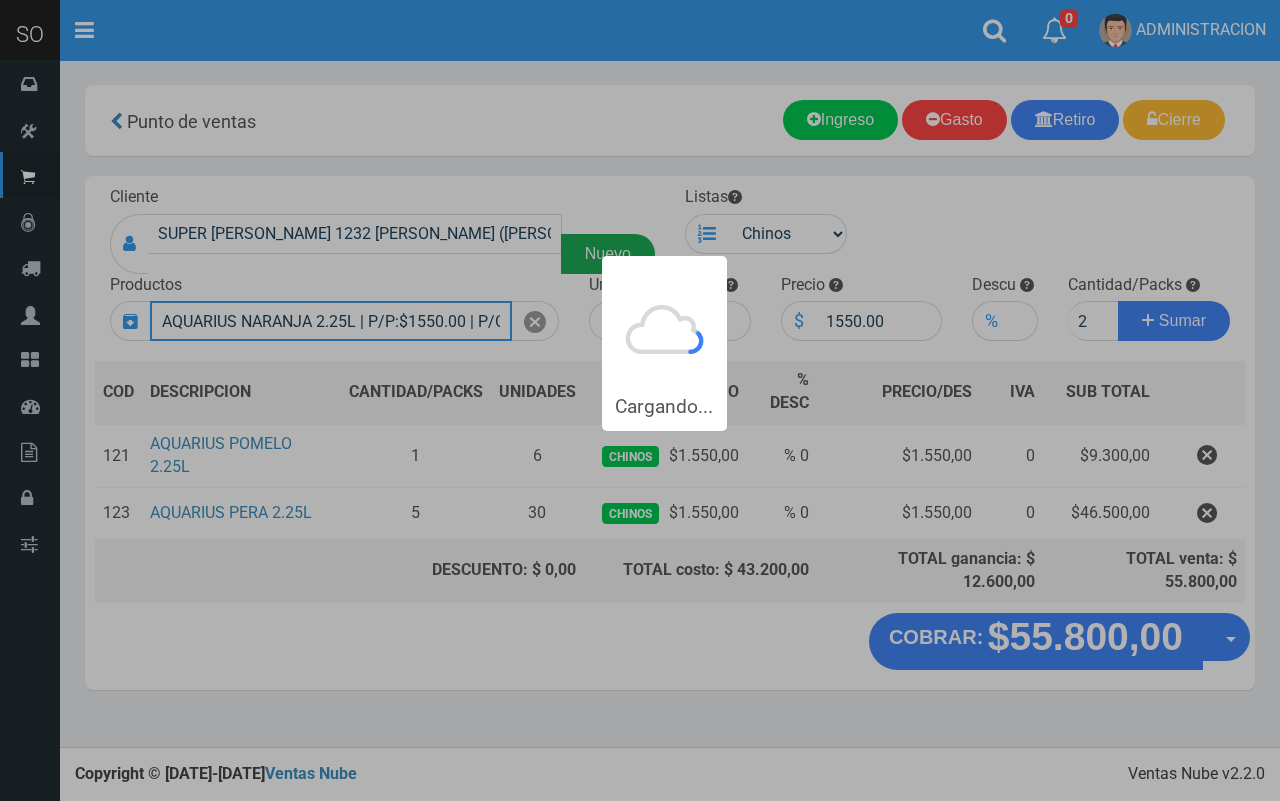 type 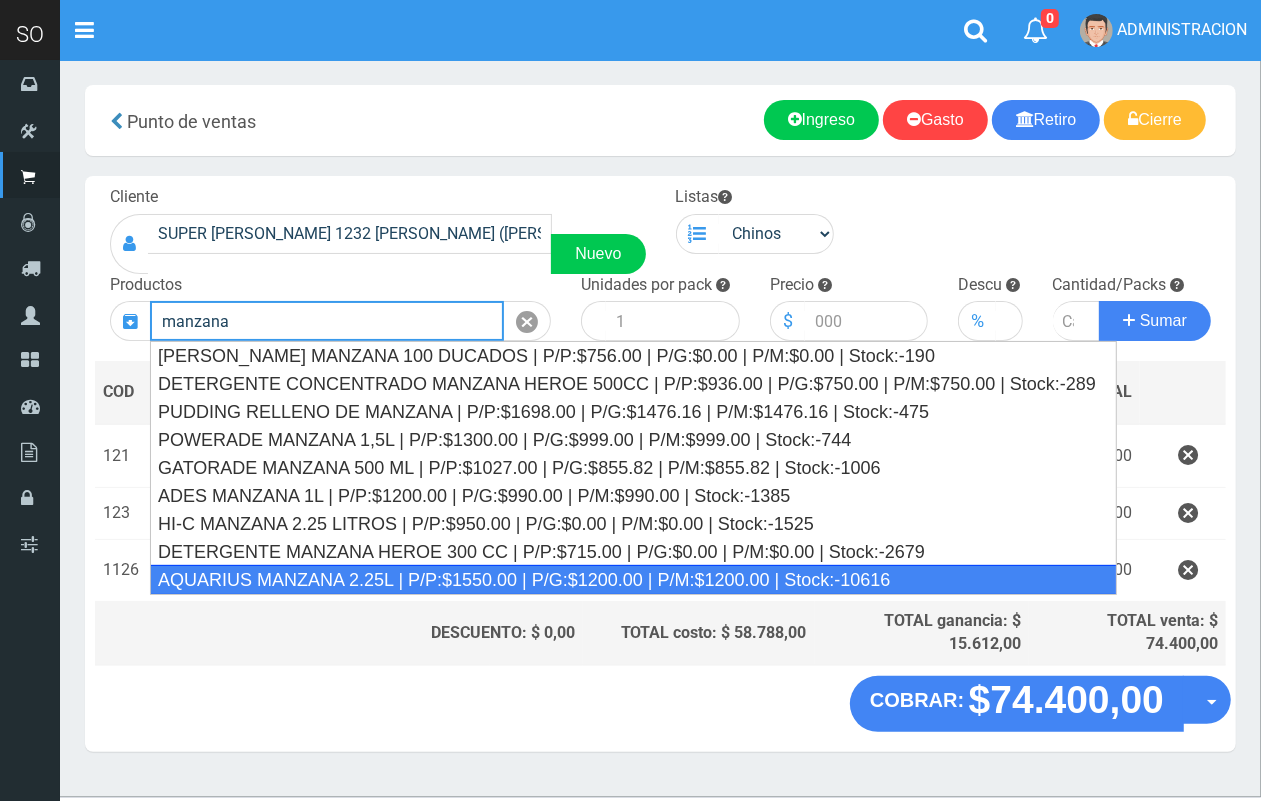 click on "AQUARIUS MANZANA 2.25L | P/P:$1550.00 | P/G:$1200.00 | P/M:$1200.00 | Stock:-10616" at bounding box center (633, 580) 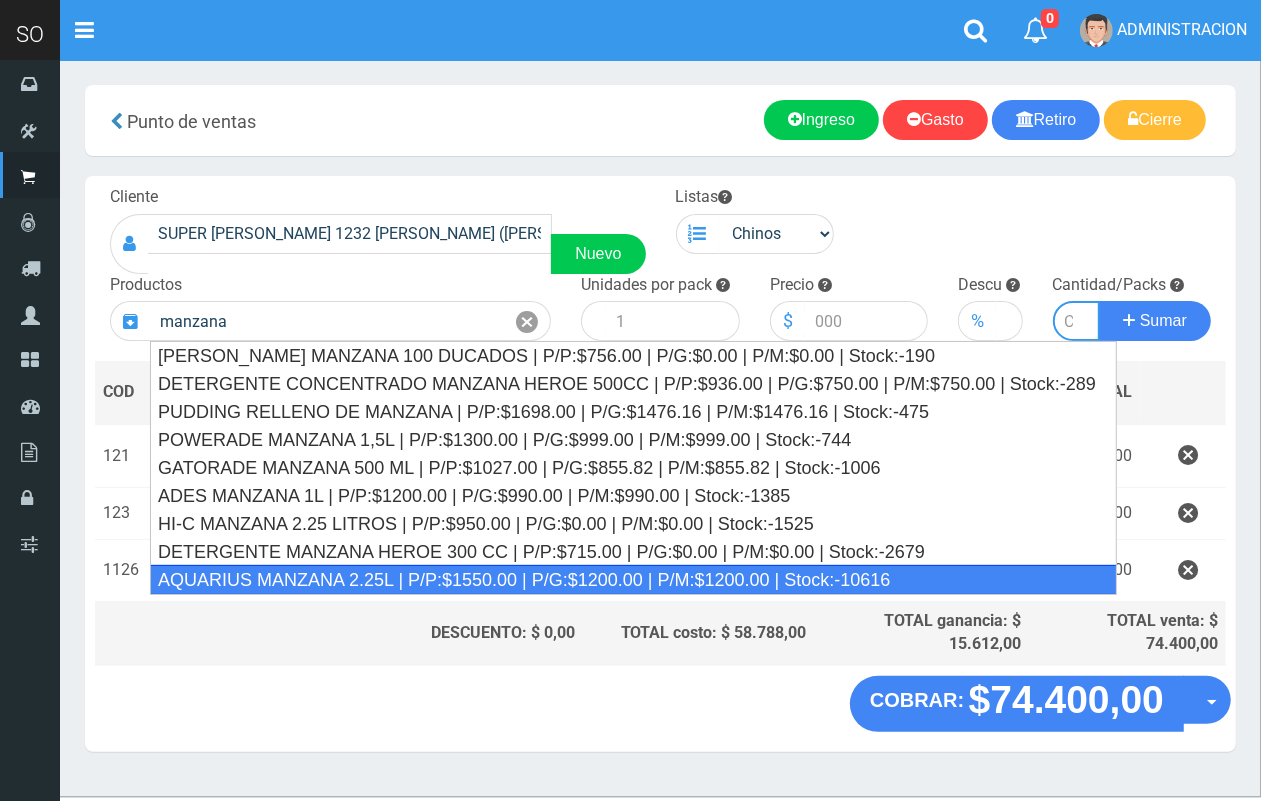 type on "AQUARIUS MANZANA 2.25L | P/P:$1550.00 | P/G:$1200.00 | P/M:$1200.00 | Stock:-10616" 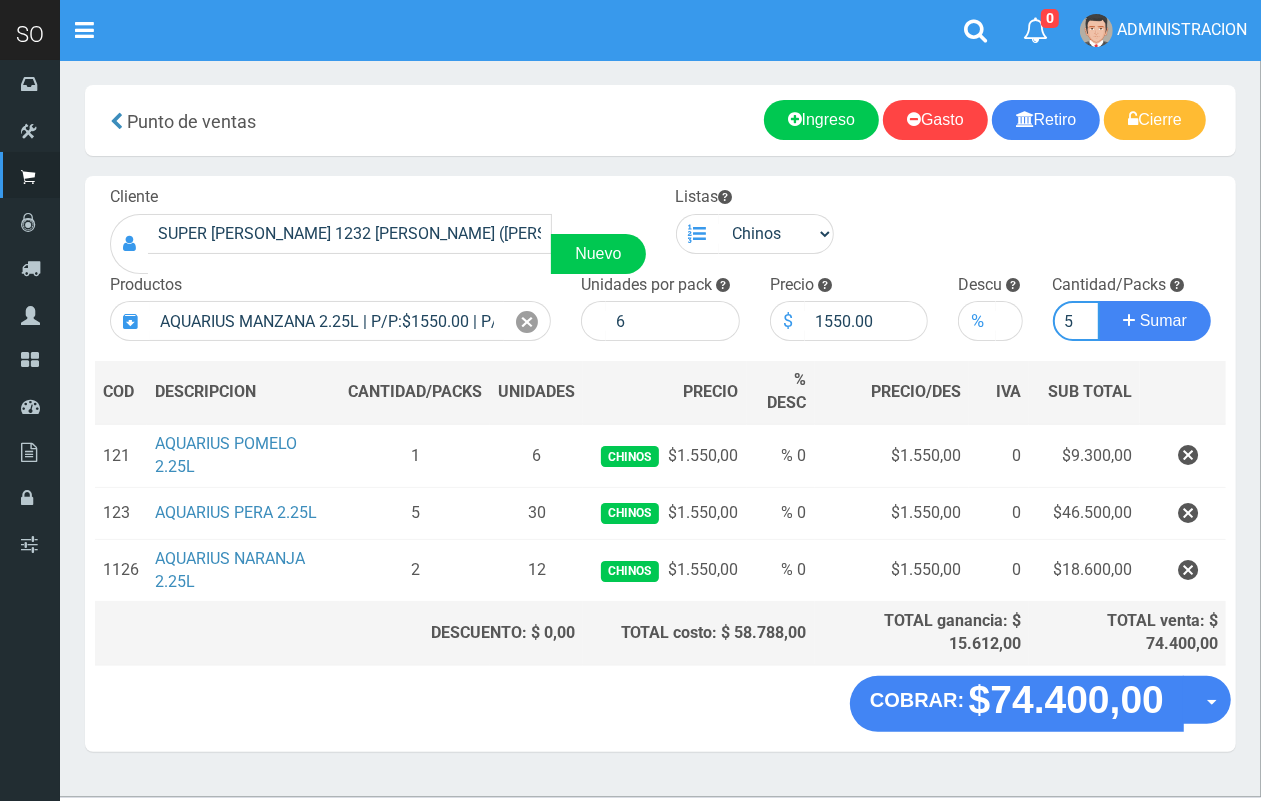scroll, scrollTop: 0, scrollLeft: 2, axis: horizontal 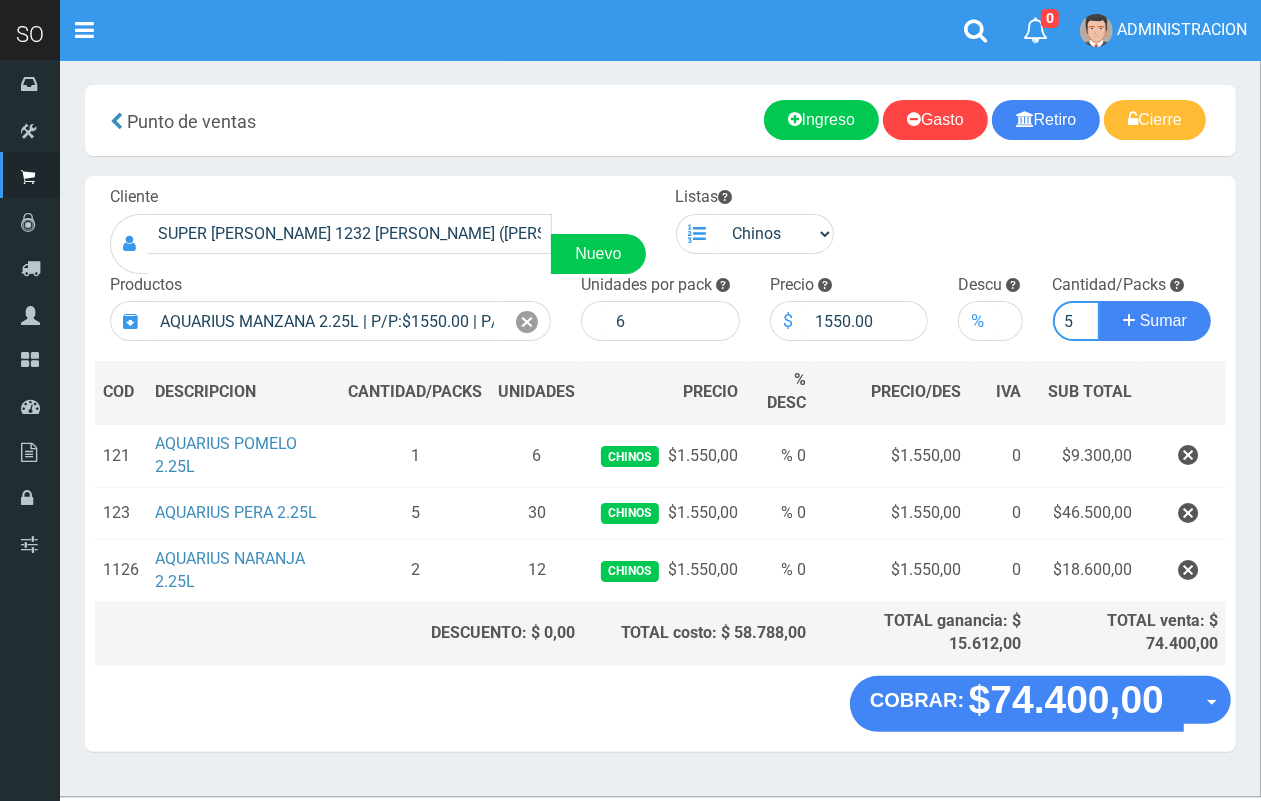 type on "5" 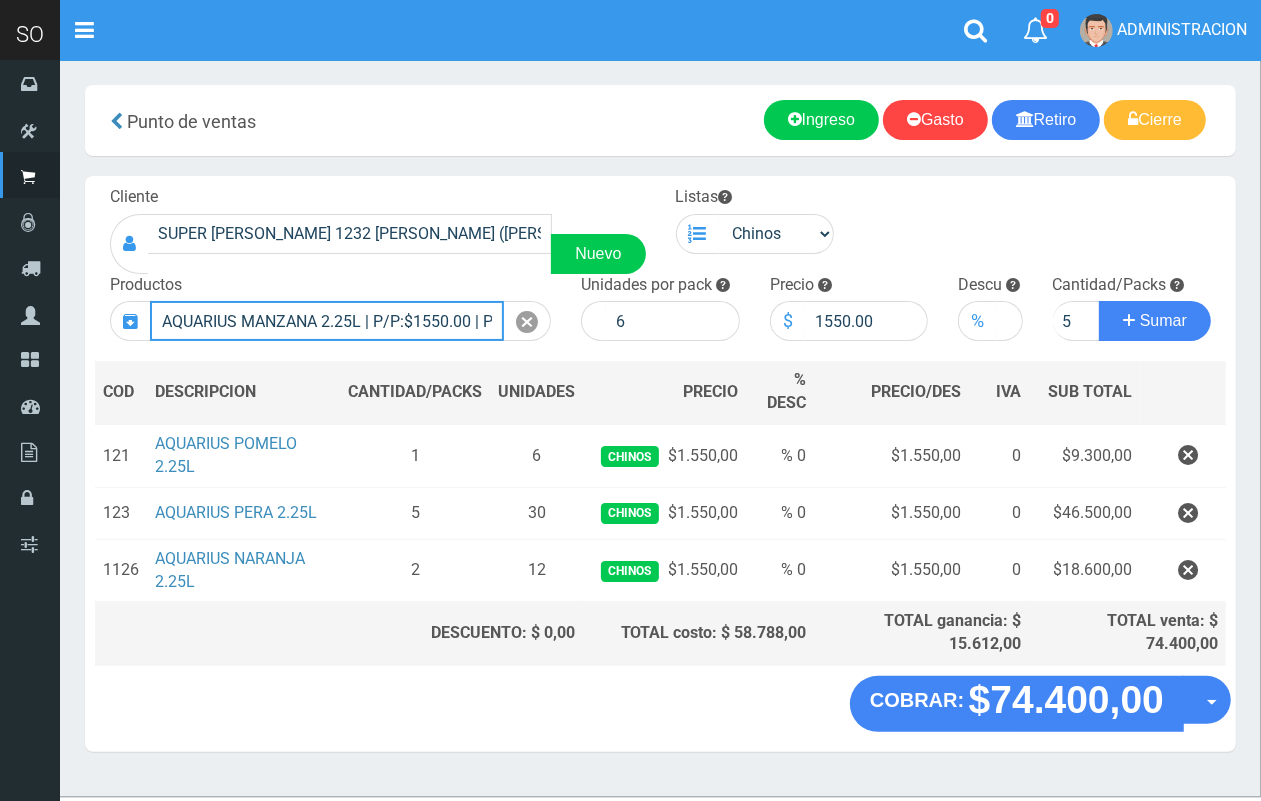 type 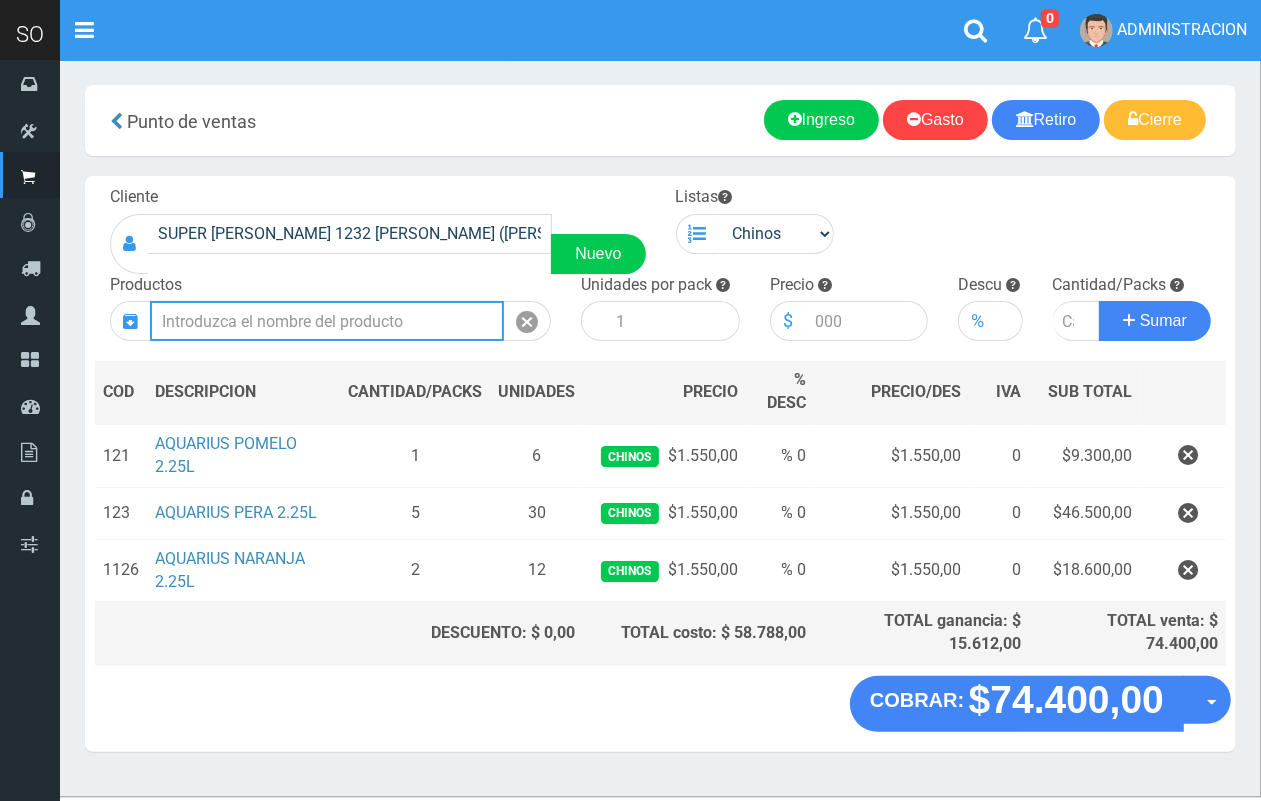 scroll, scrollTop: 0, scrollLeft: 0, axis: both 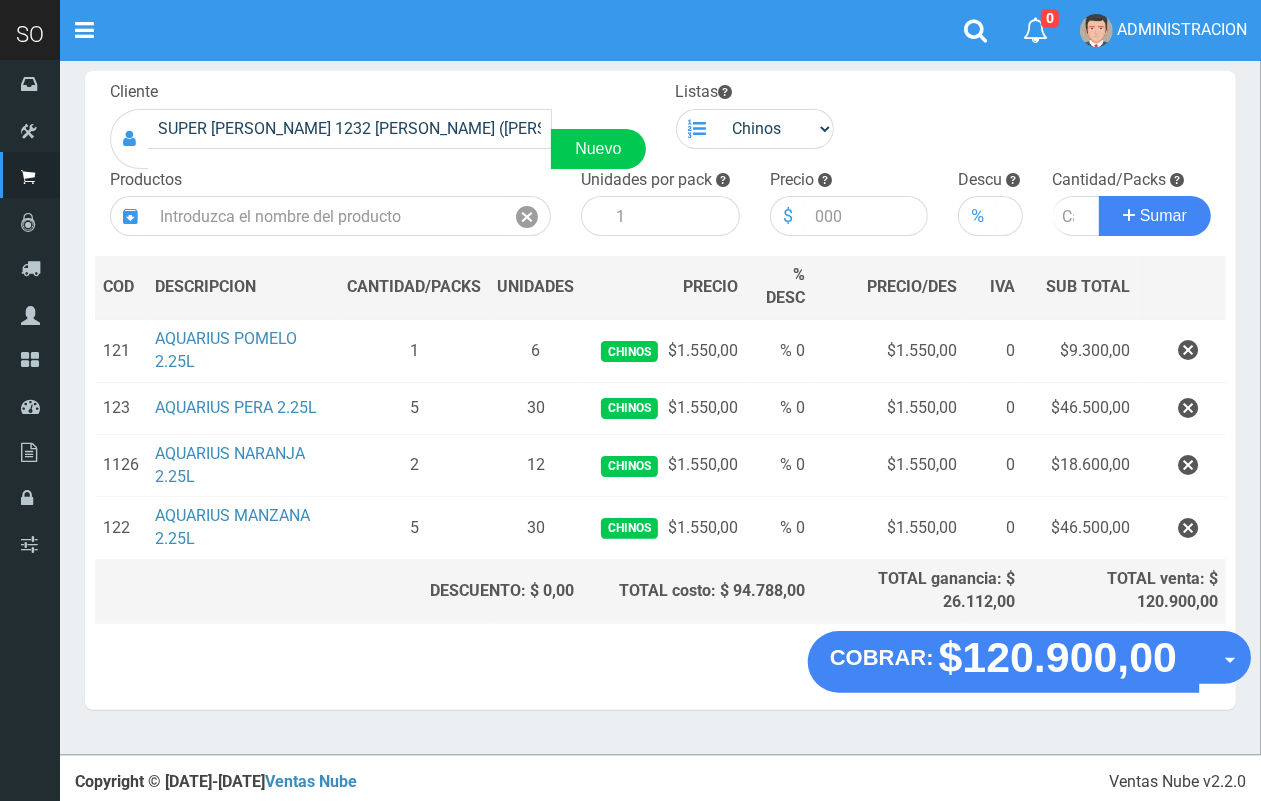 drag, startPoint x: 1225, startPoint y: 666, endPoint x: 1233, endPoint y: 691, distance: 26.24881 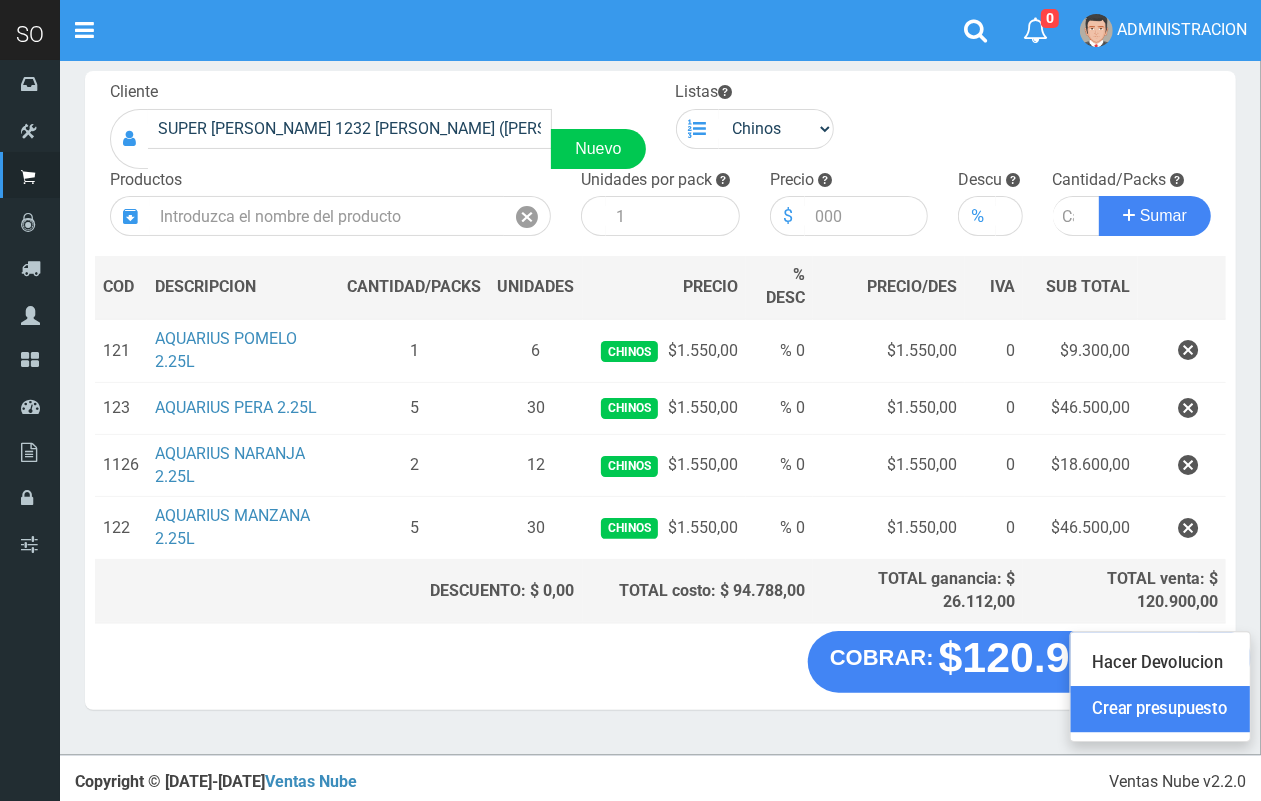 click on "Crear presupuesto" at bounding box center (1160, 709) 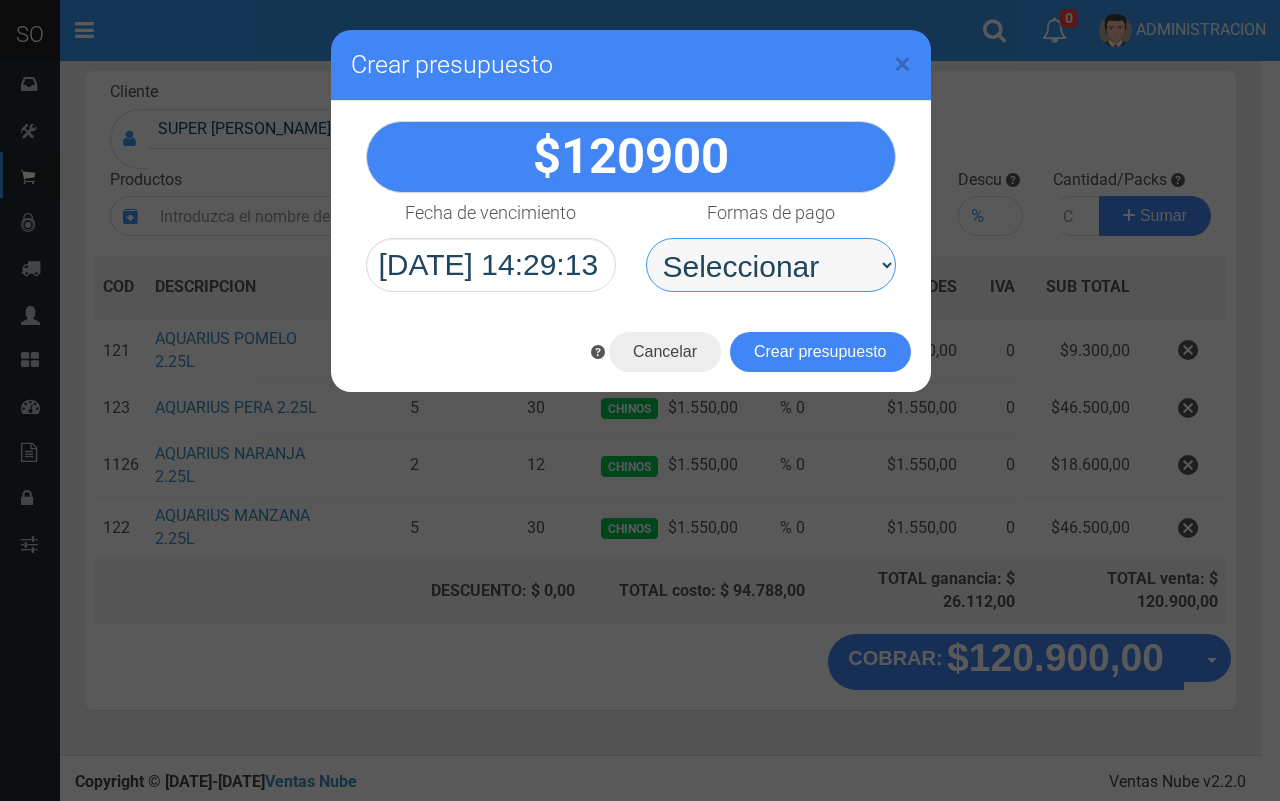 drag, startPoint x: 842, startPoint y: 261, endPoint x: 847, endPoint y: 290, distance: 29.427877 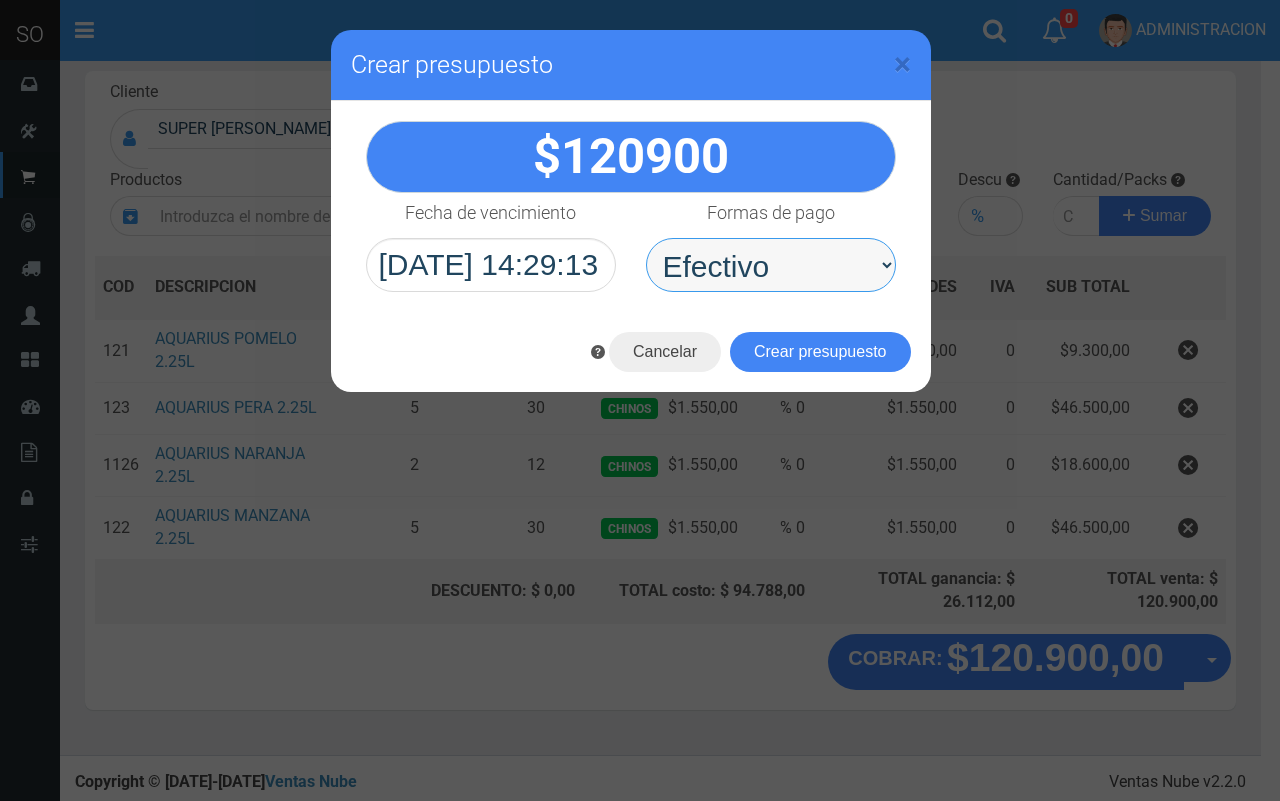 click on "Seleccionar
Efectivo
Tarjeta de Crédito
Depósito
Débito" at bounding box center (771, 265) 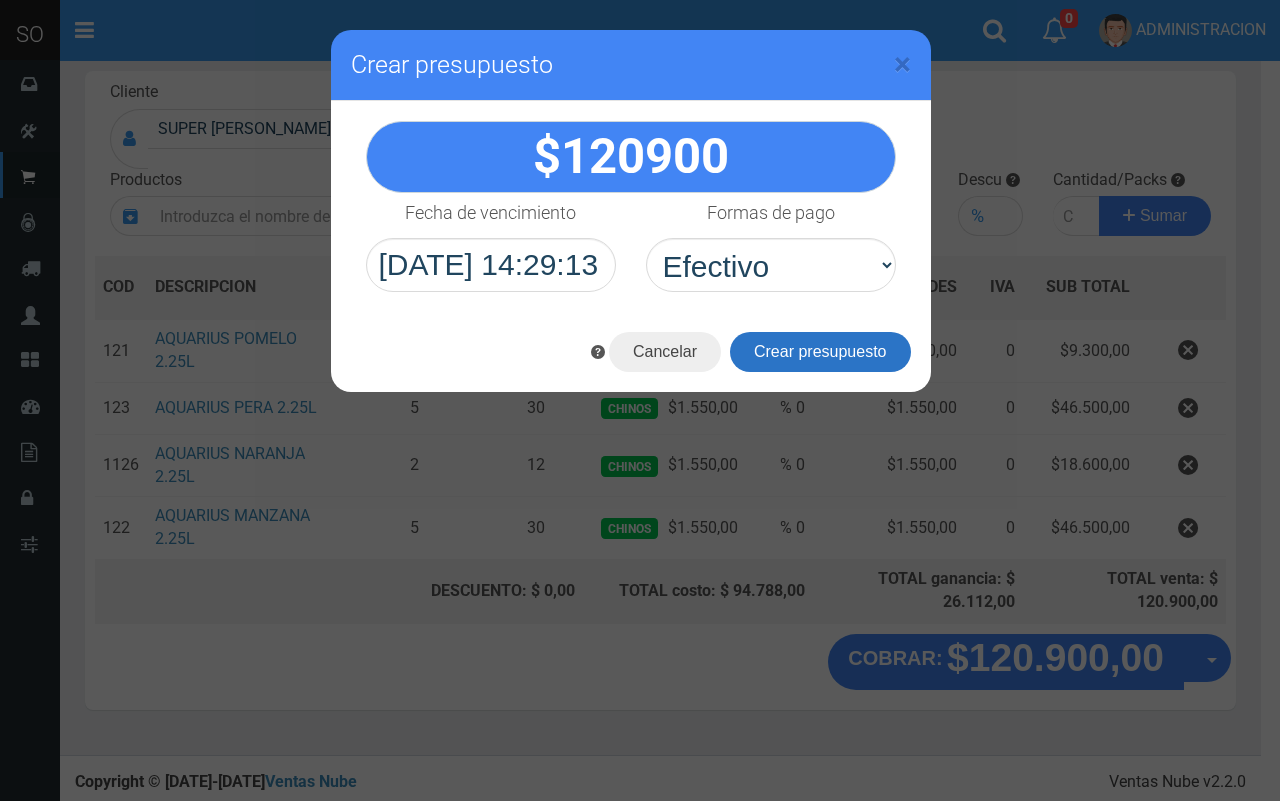 click on "Crear presupuesto" at bounding box center [820, 352] 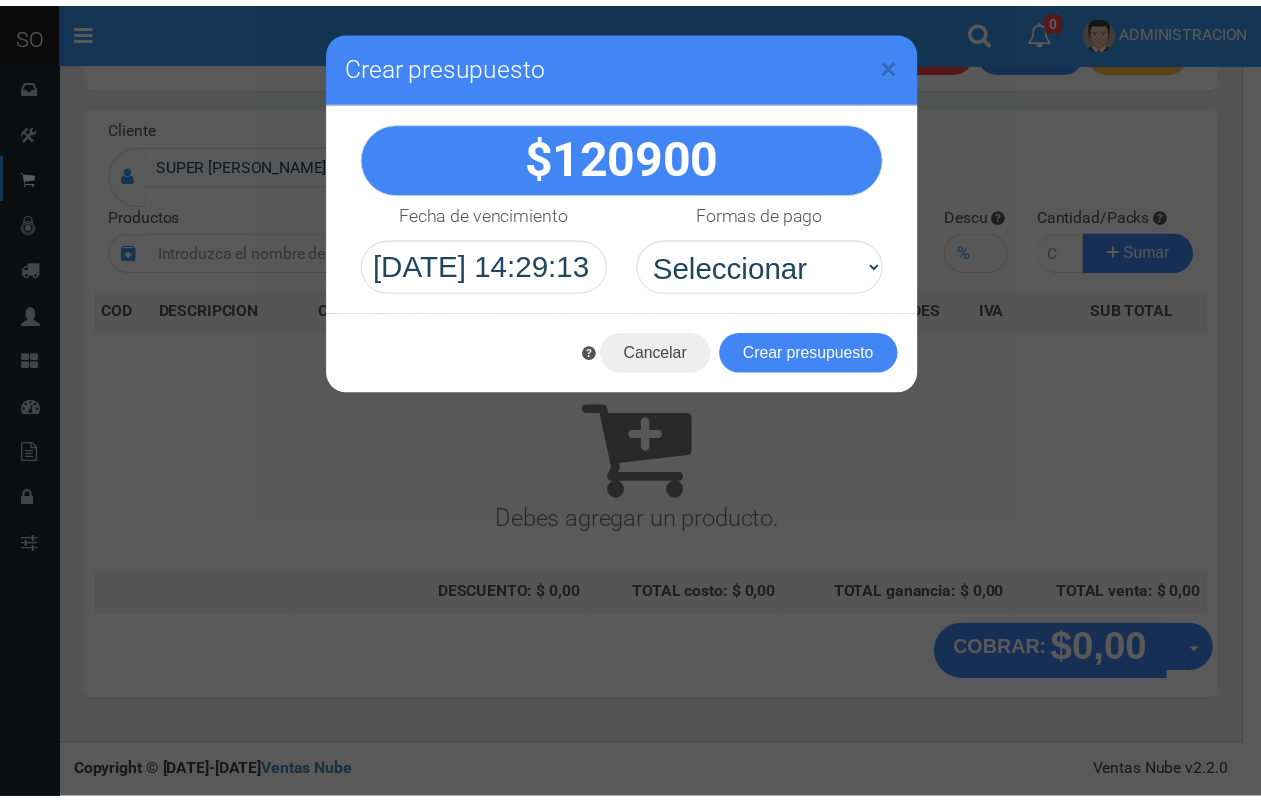 scroll, scrollTop: 60, scrollLeft: 0, axis: vertical 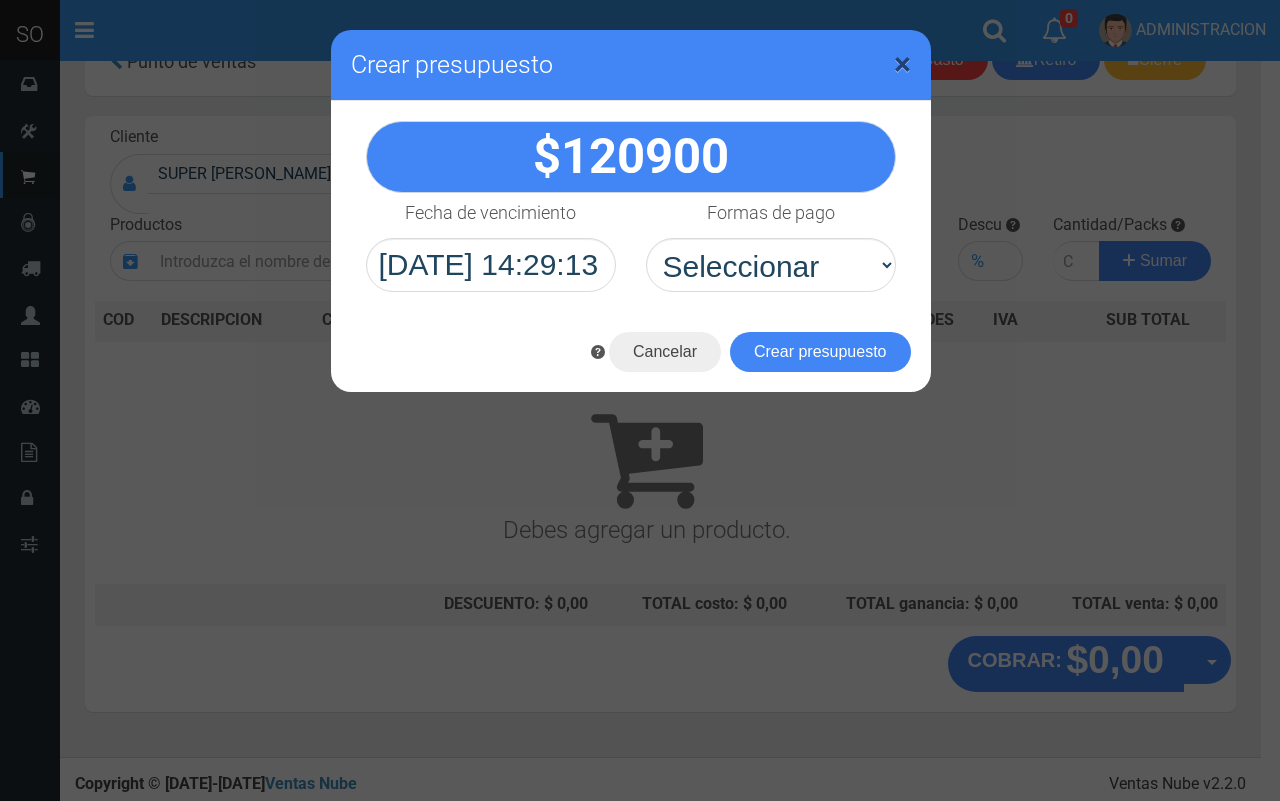 click on "×" at bounding box center (902, 64) 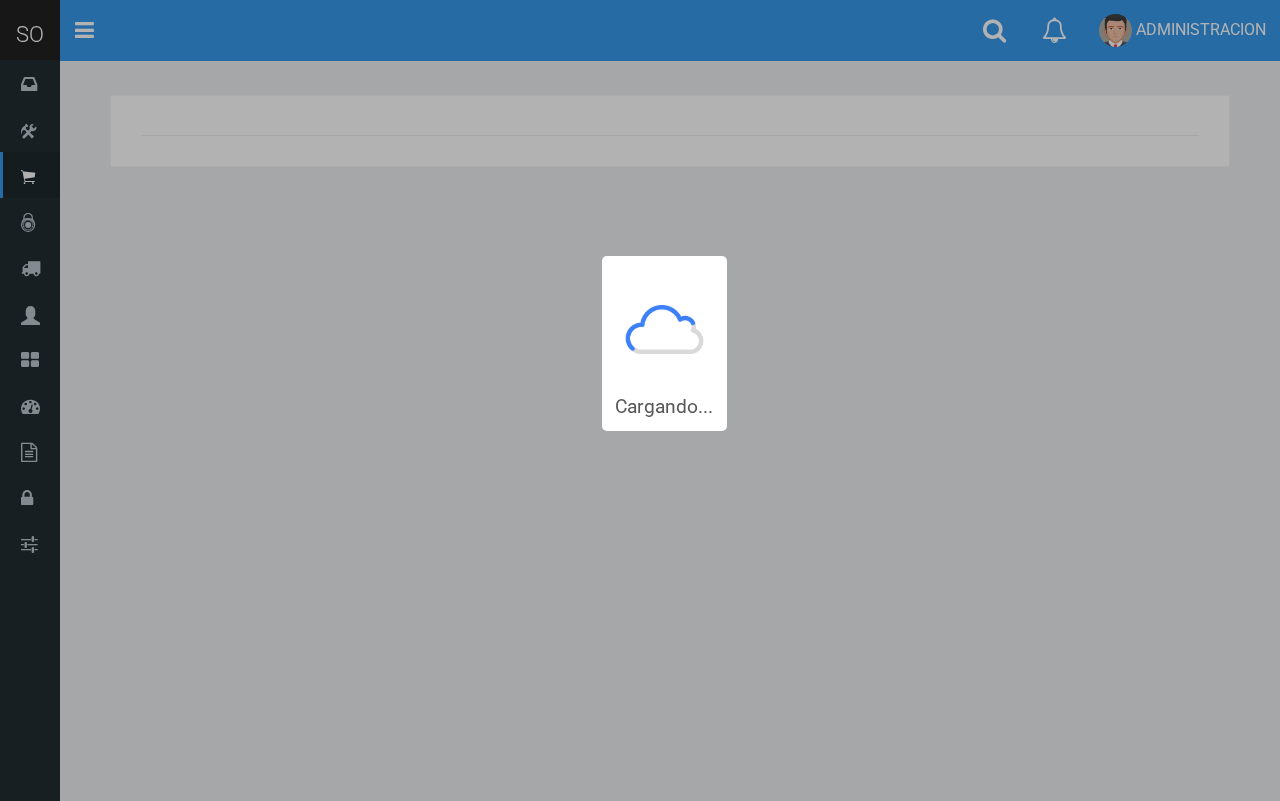 scroll, scrollTop: 0, scrollLeft: 0, axis: both 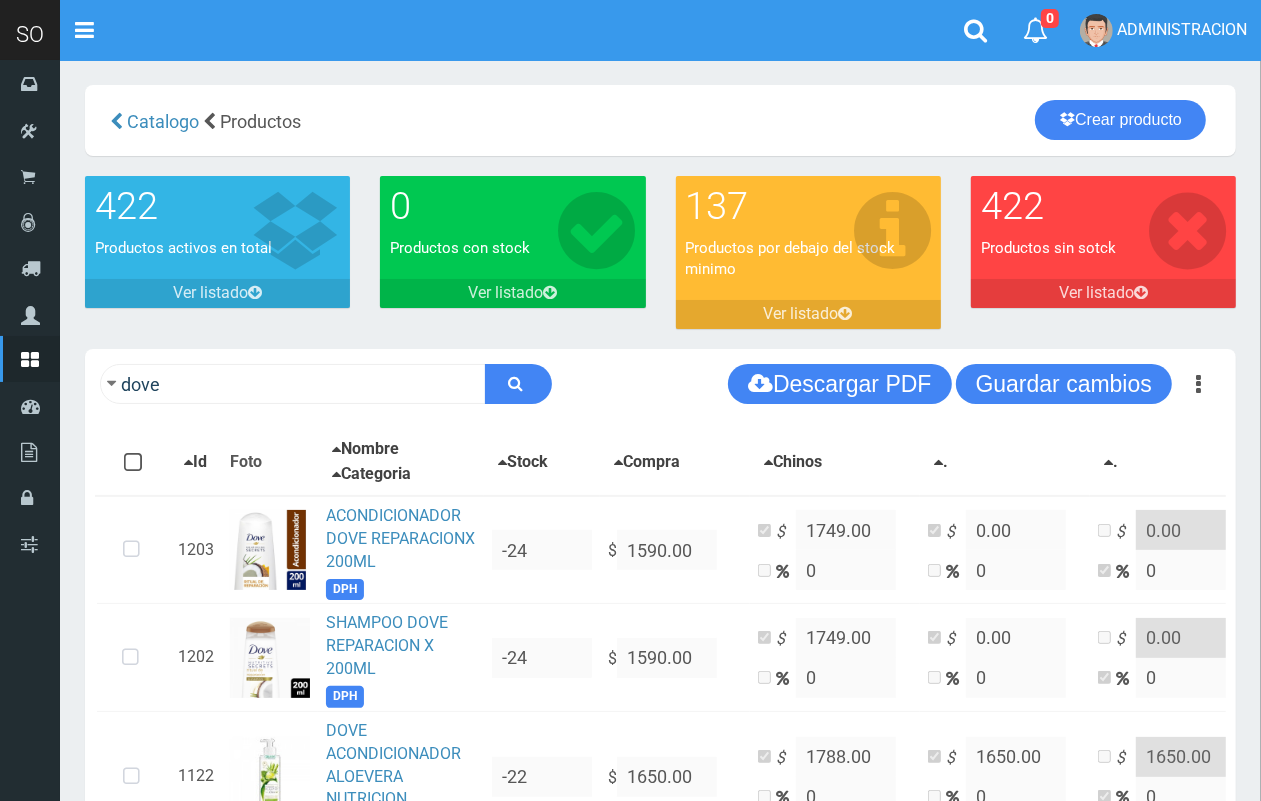 click on "dove
Descargar PDF
Guardar cambios" at bounding box center [660, 384] 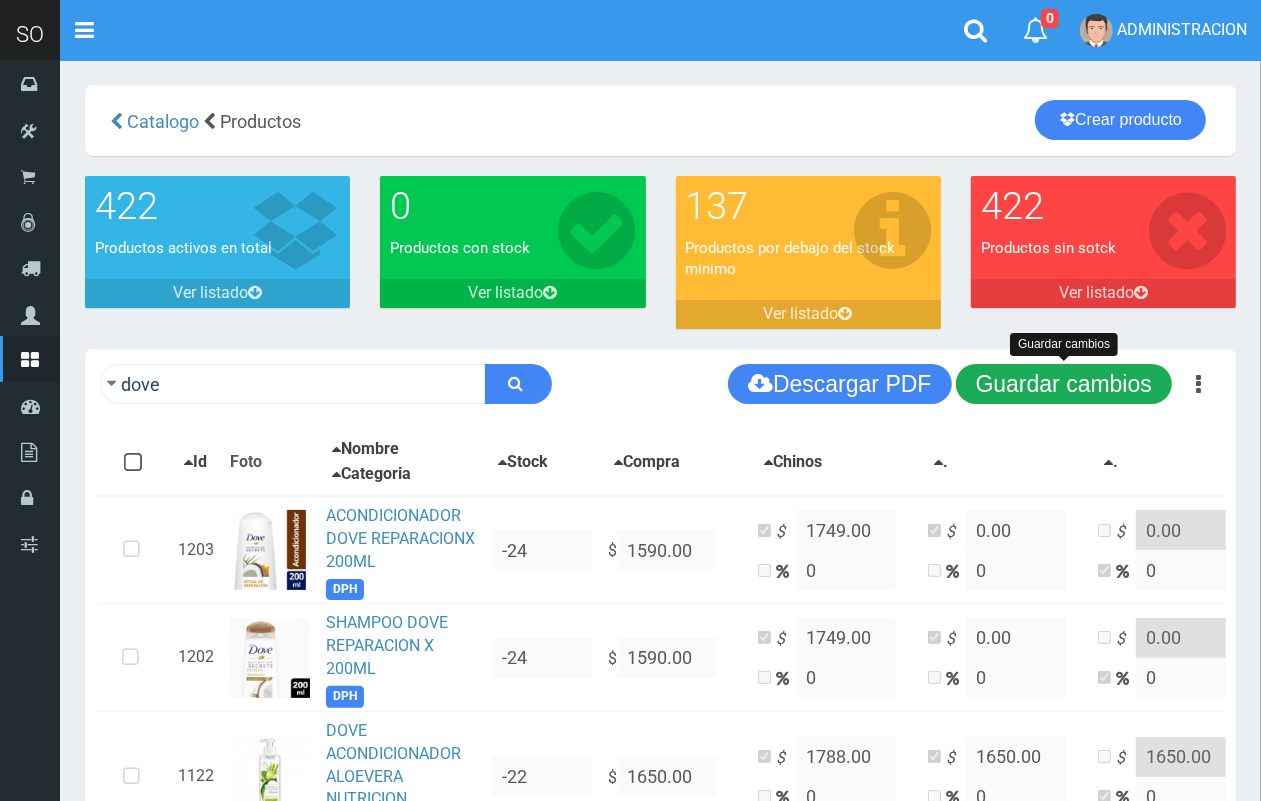 click on "Guardar cambios" at bounding box center [1064, 384] 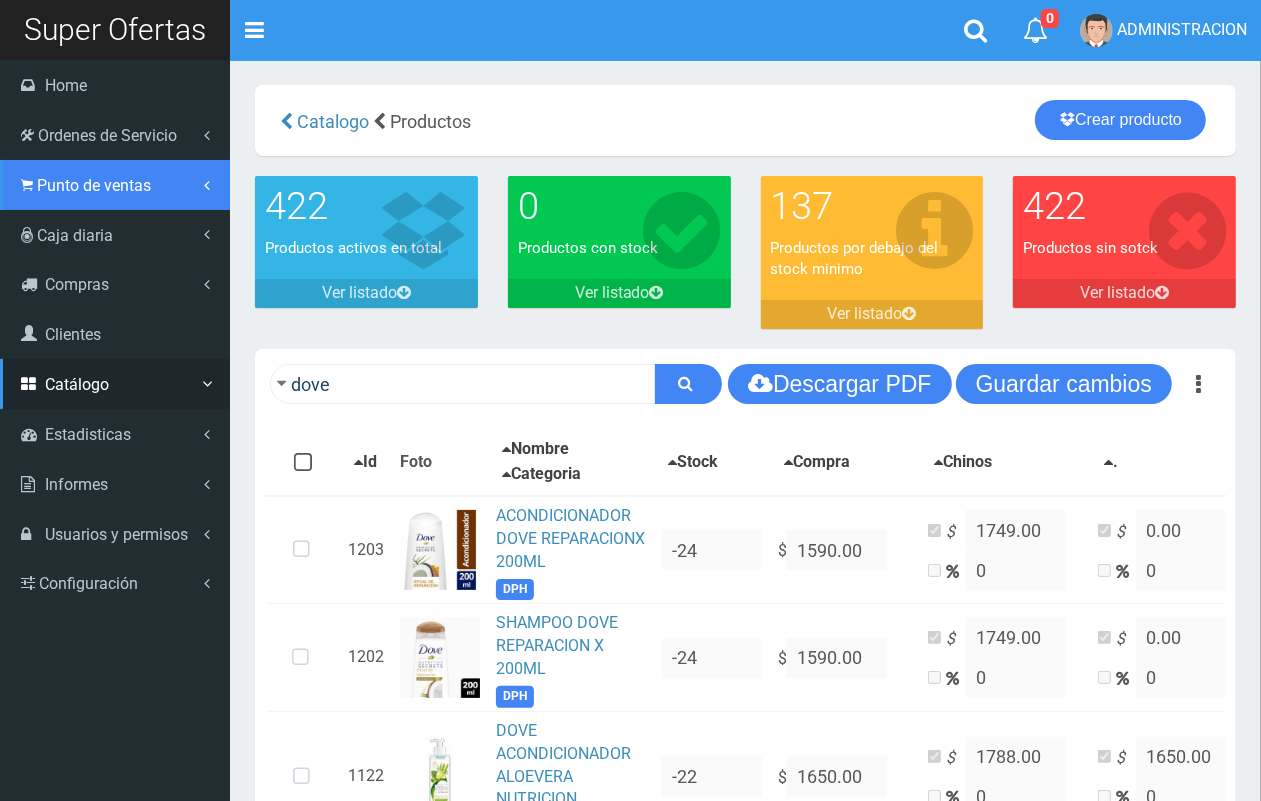 click on "Punto de ventas" at bounding box center (94, 185) 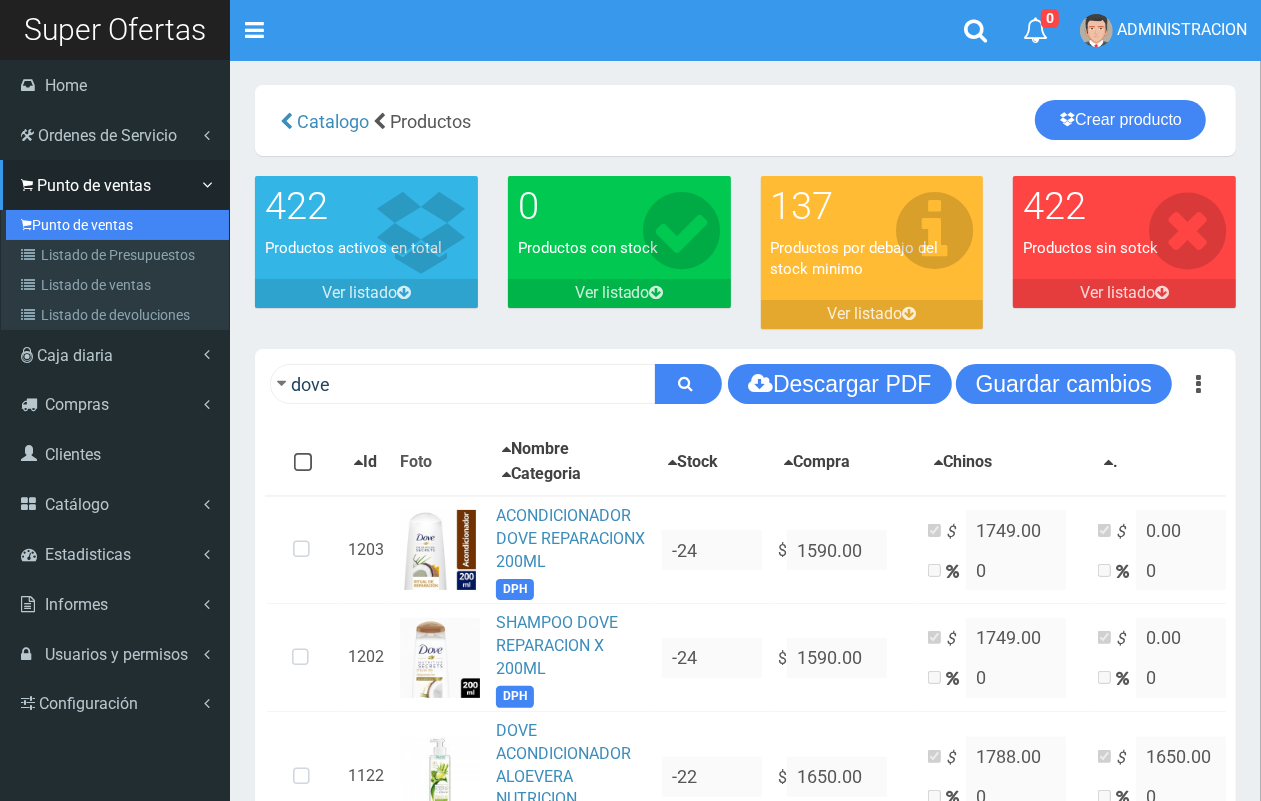 drag, startPoint x: 107, startPoint y: 223, endPoint x: 468, endPoint y: 263, distance: 363.20932 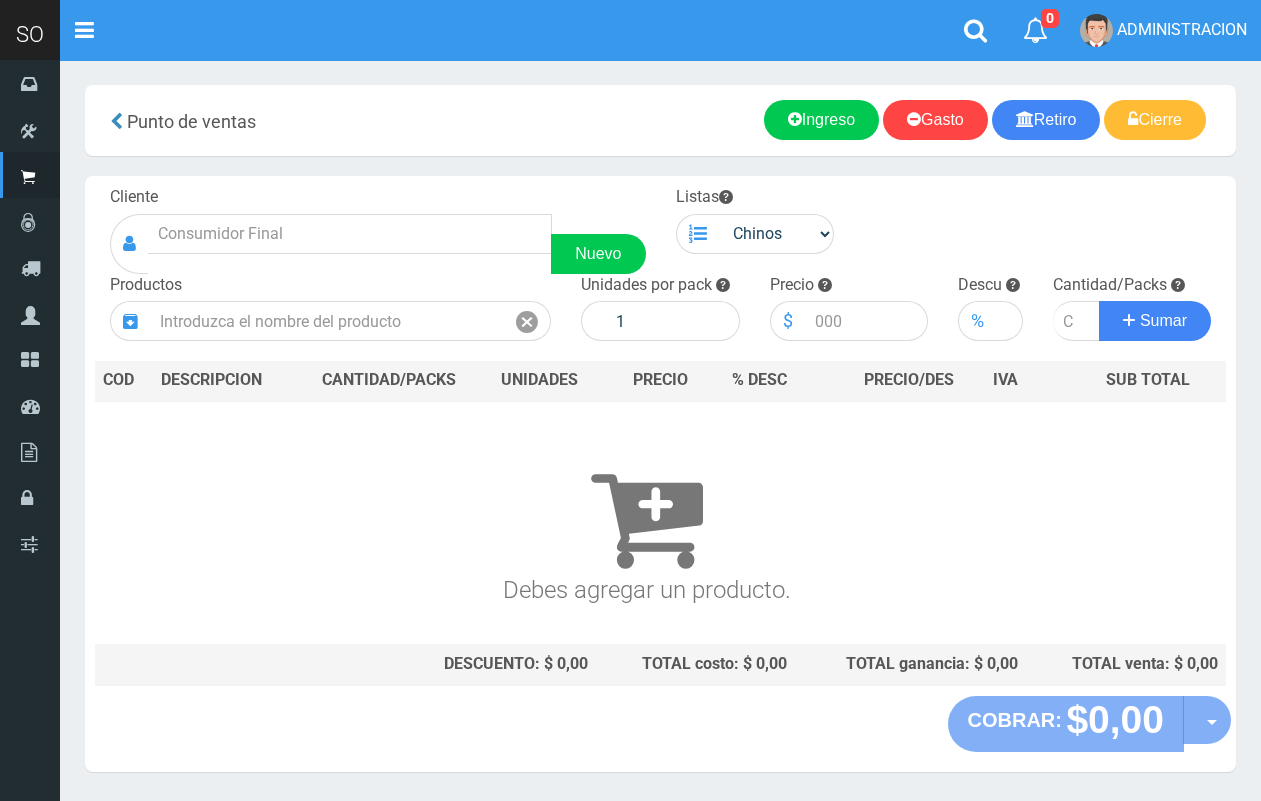scroll, scrollTop: 0, scrollLeft: 0, axis: both 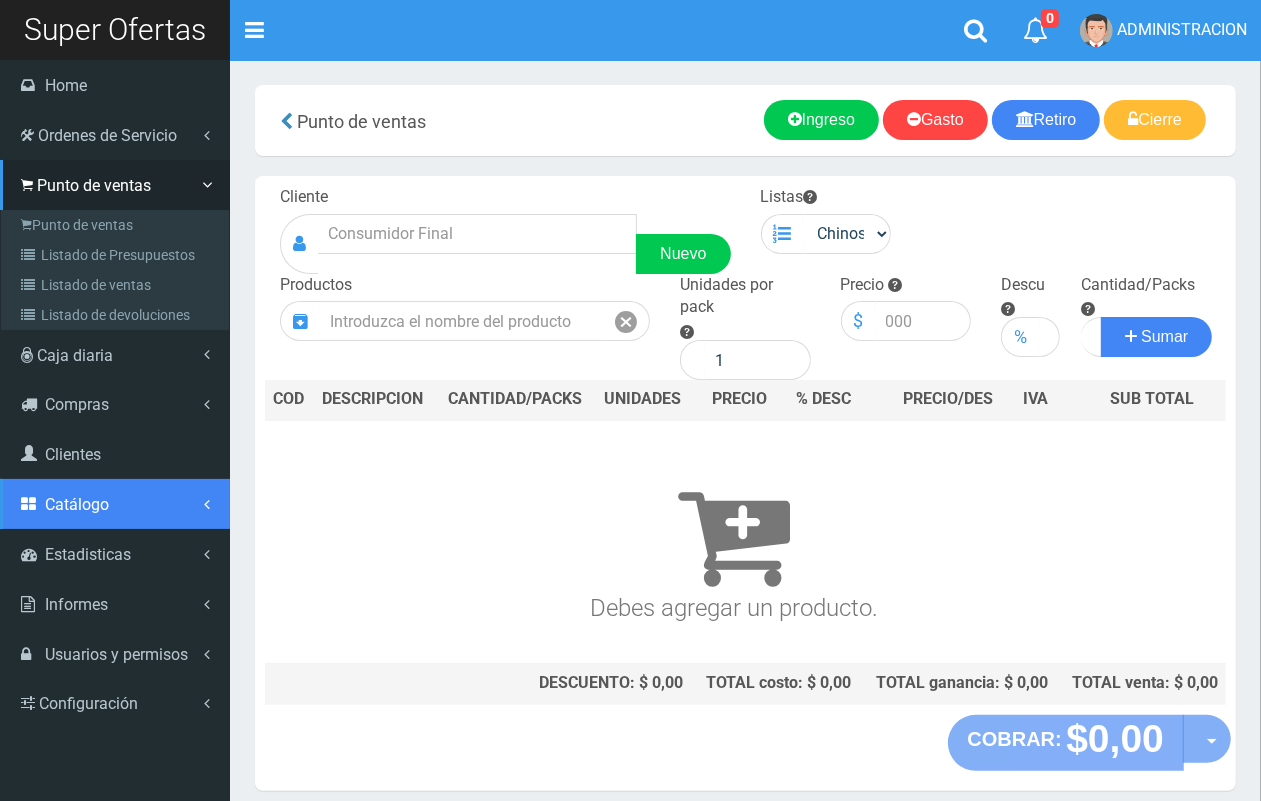 click on "Catálogo" at bounding box center [77, 504] 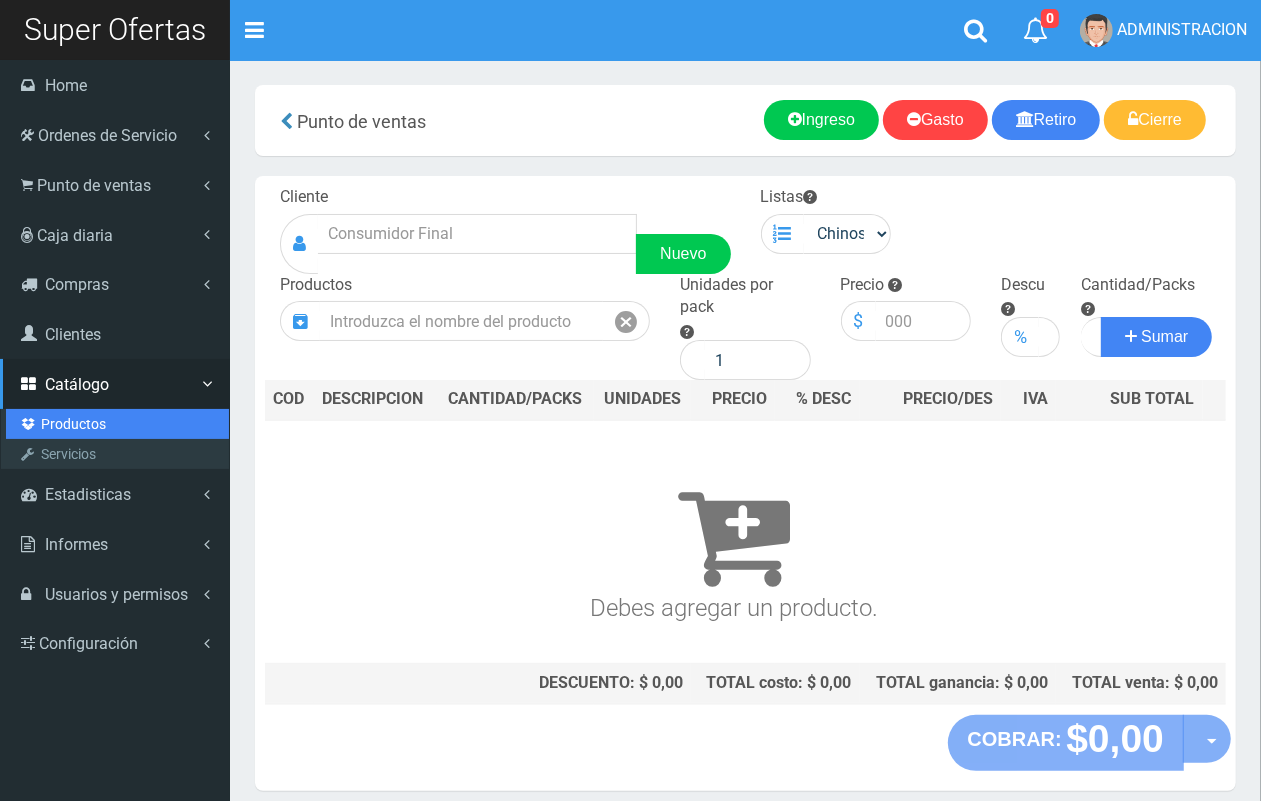 click on "Productos" at bounding box center [117, 424] 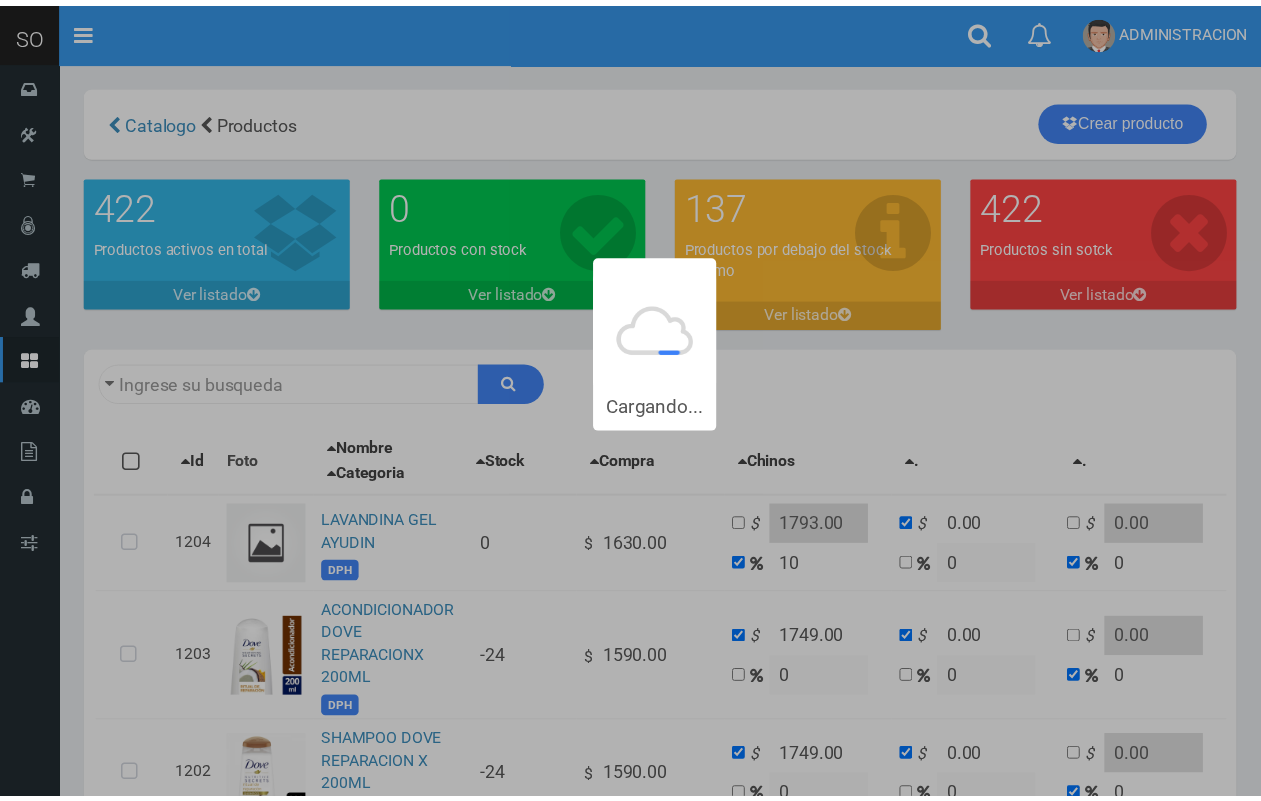 scroll, scrollTop: 0, scrollLeft: 0, axis: both 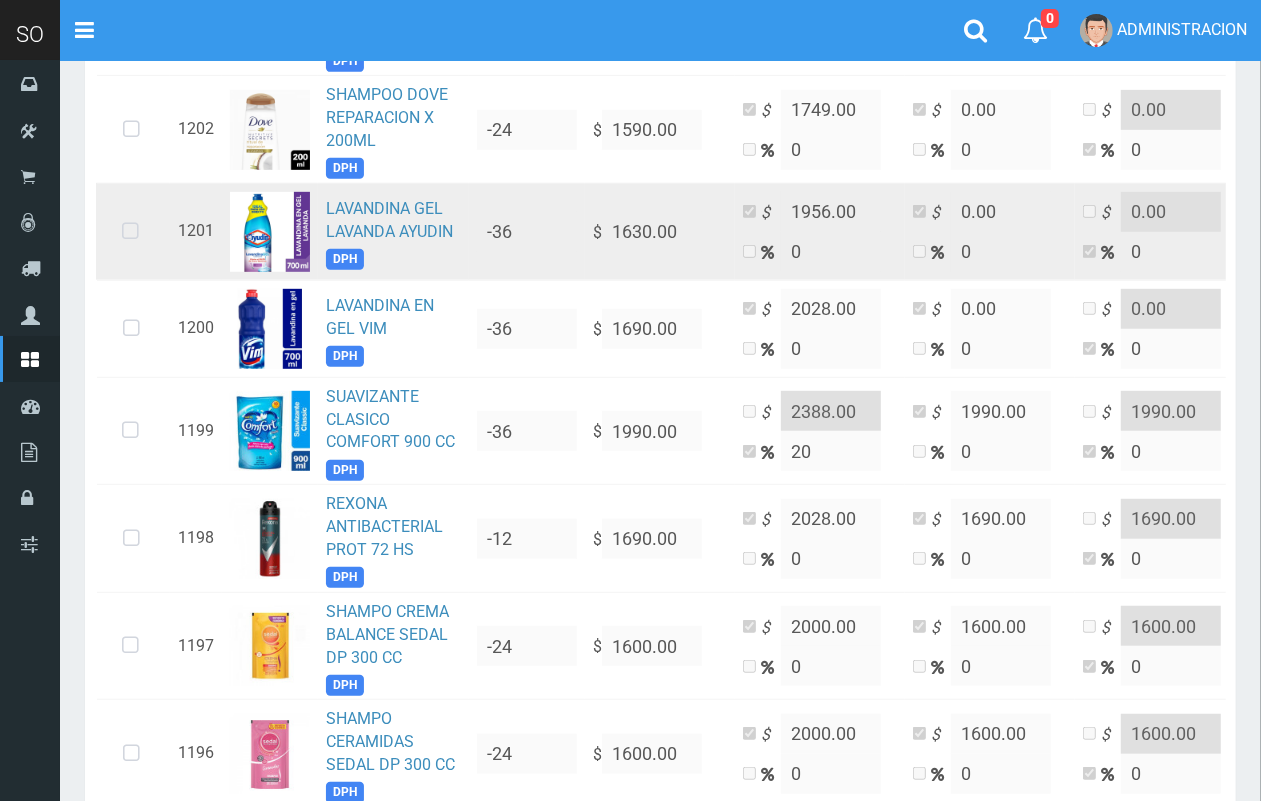 click on "LAVANDINA GEL LAVANDA AYUDIN DPH" at bounding box center [393, 231] 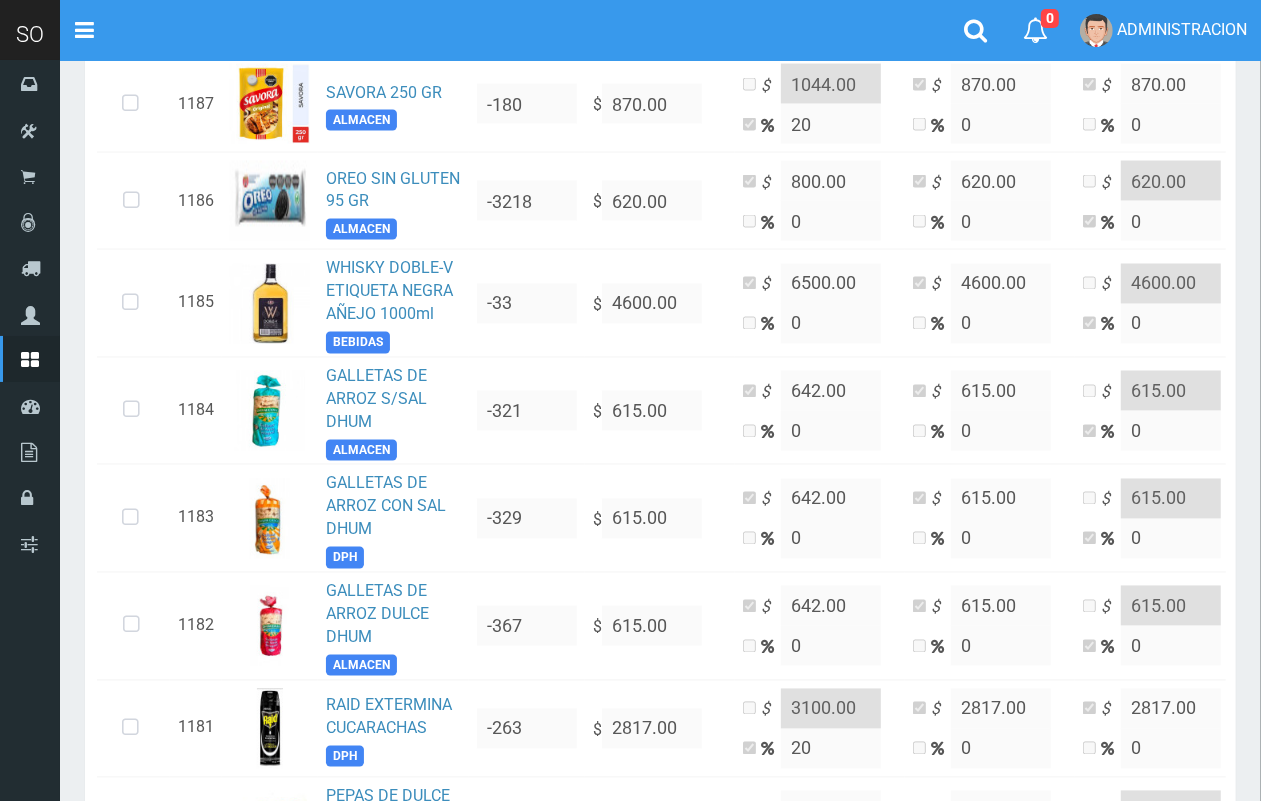 scroll, scrollTop: 0, scrollLeft: 0, axis: both 